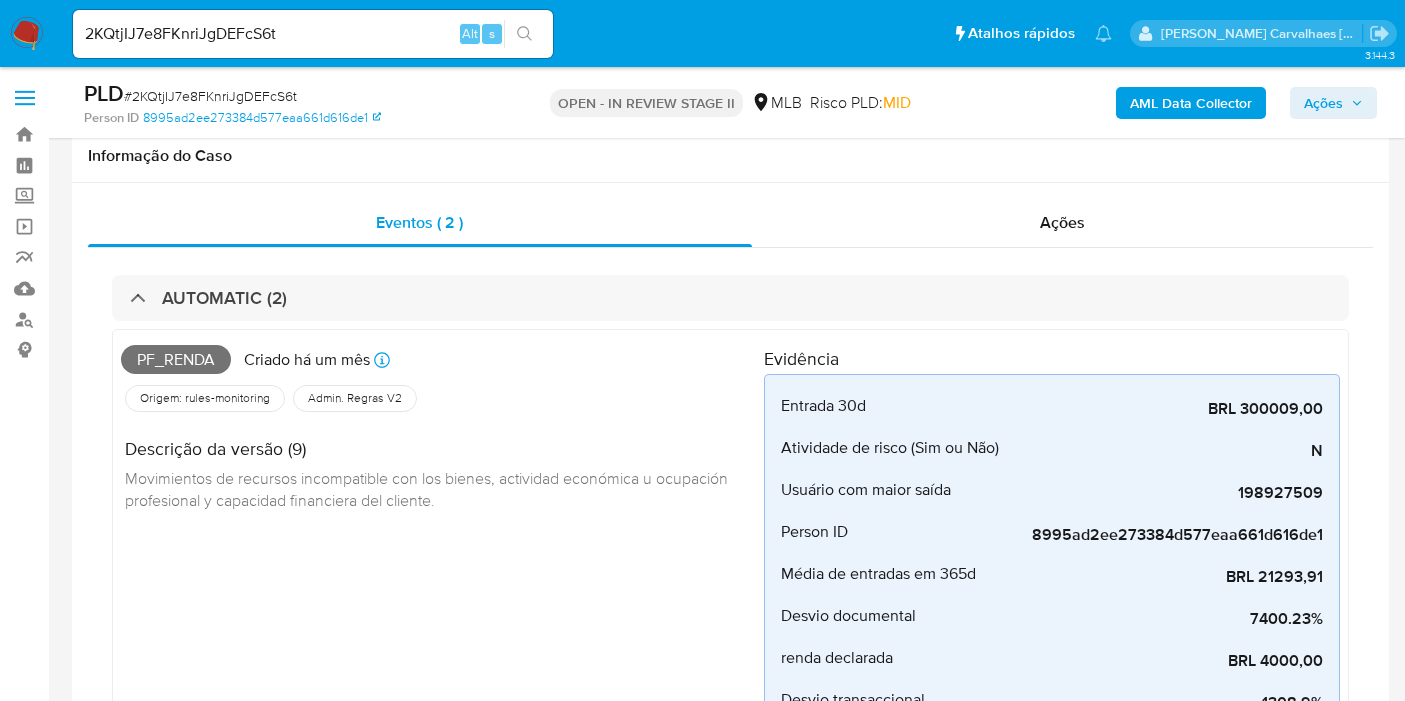 select on "10" 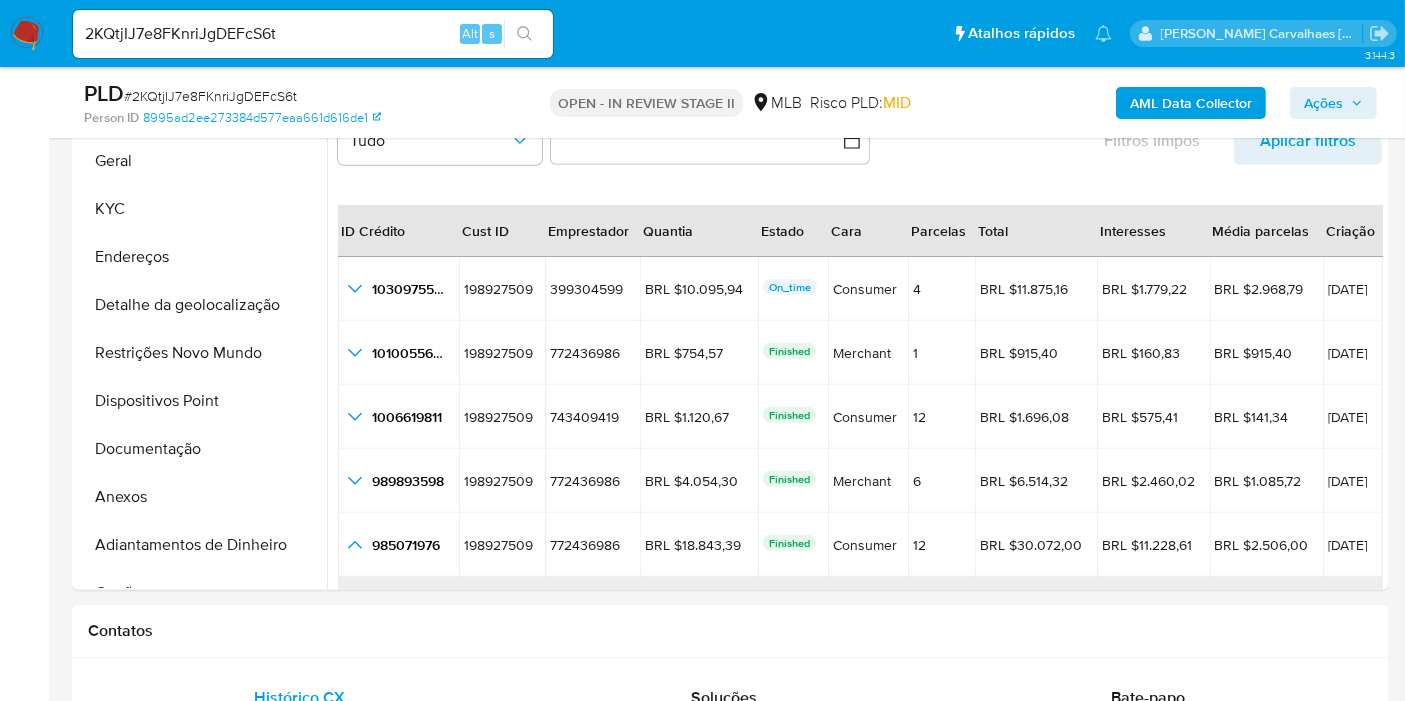 scroll, scrollTop: 333, scrollLeft: 0, axis: vertical 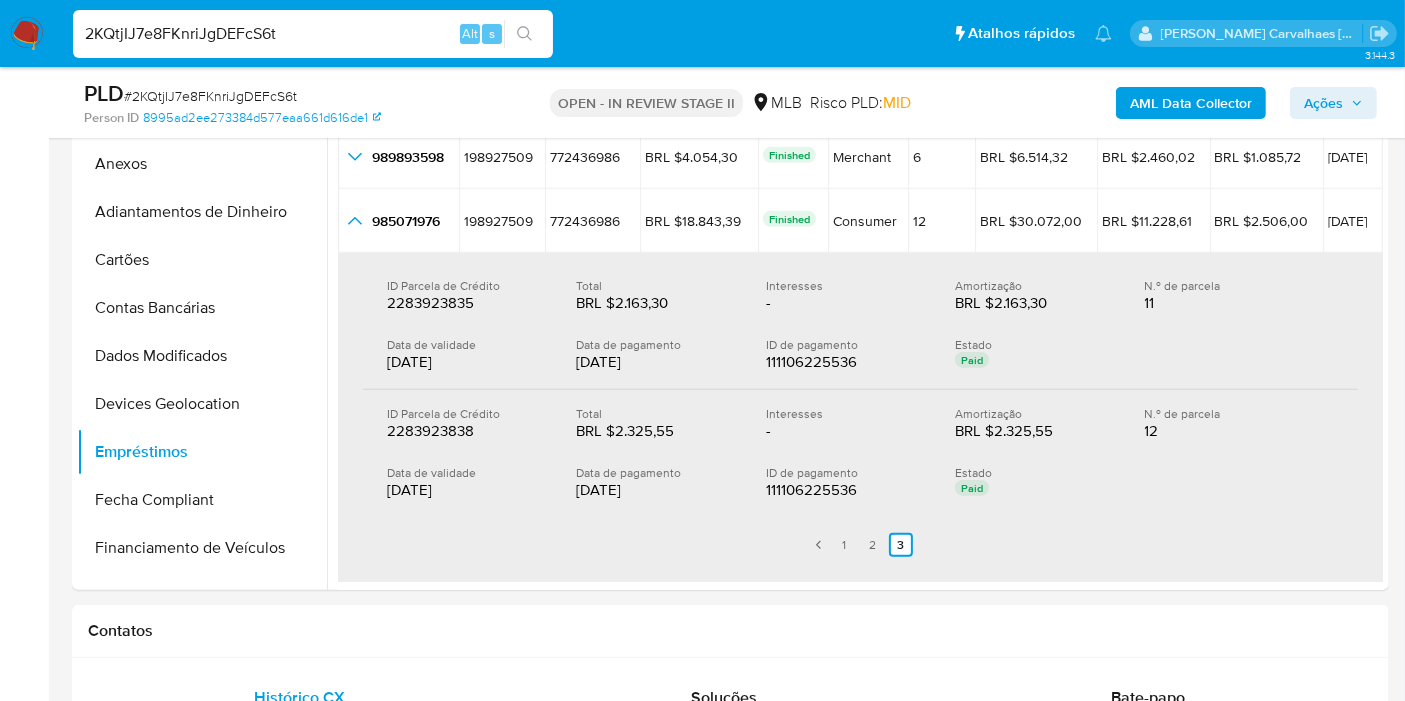 drag, startPoint x: 294, startPoint y: 30, endPoint x: 18, endPoint y: 8, distance: 276.87543 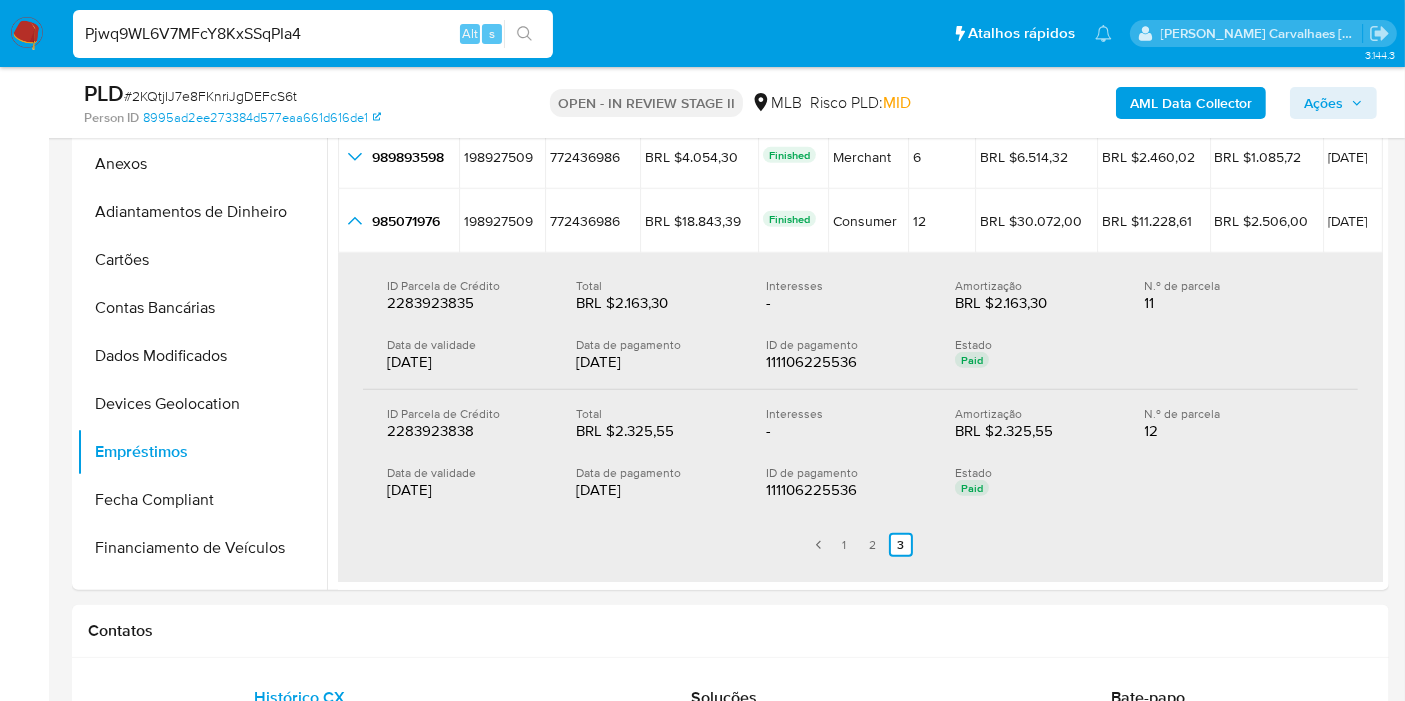 type on "Pjwq9WL6V7MFcY8KxSSqPIa4" 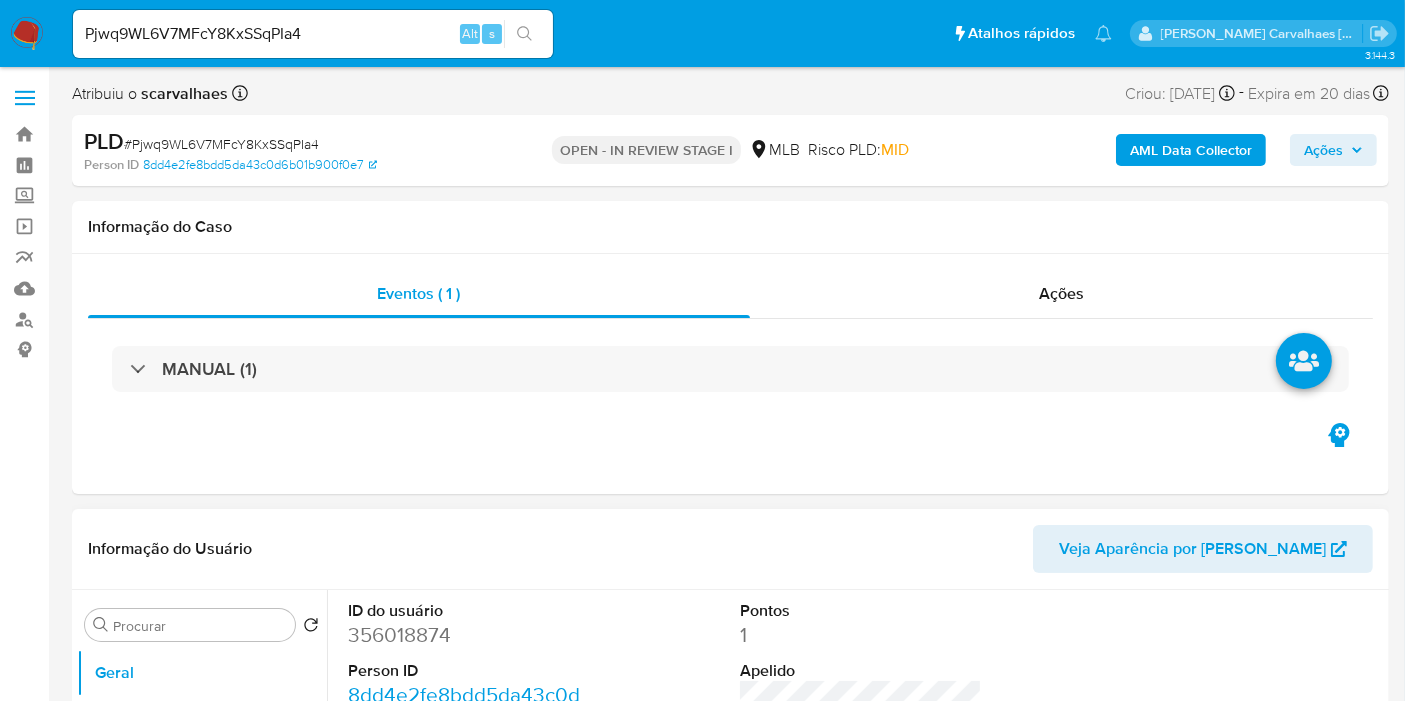 scroll, scrollTop: 222, scrollLeft: 0, axis: vertical 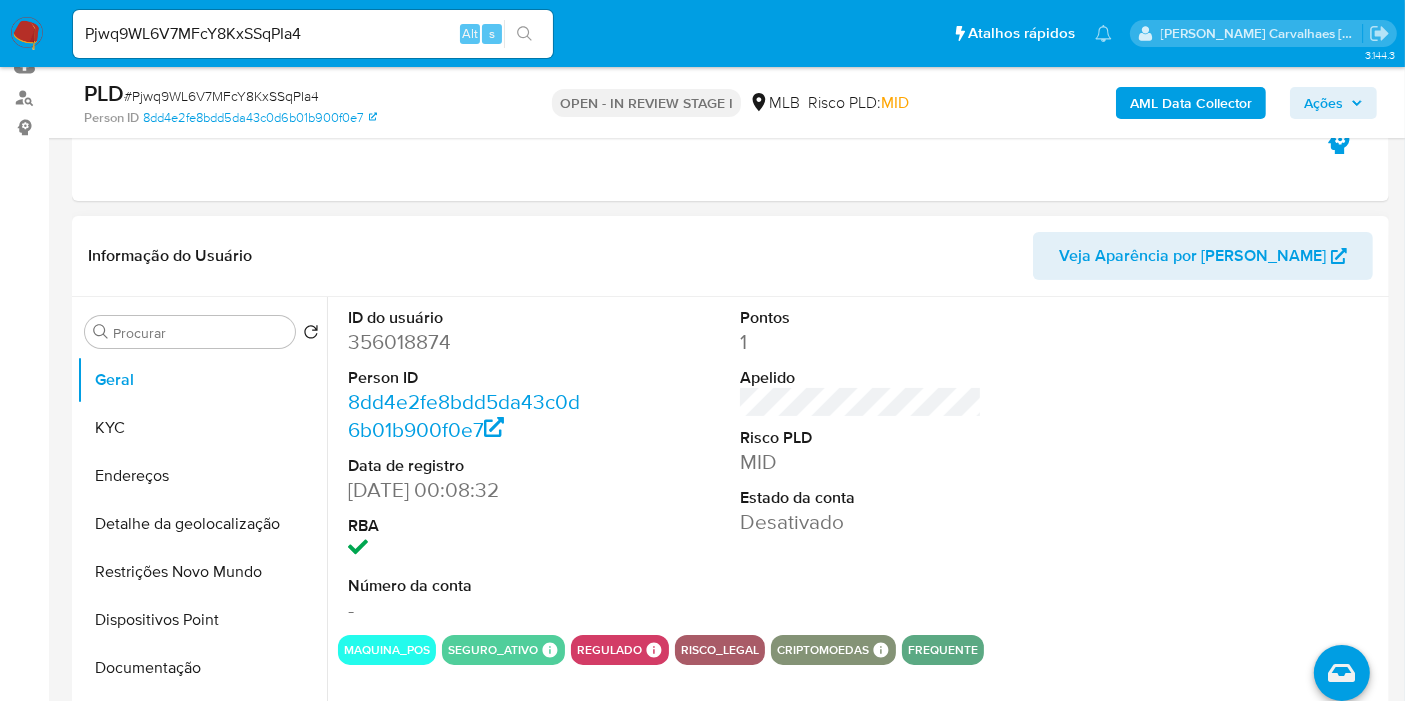 select on "10" 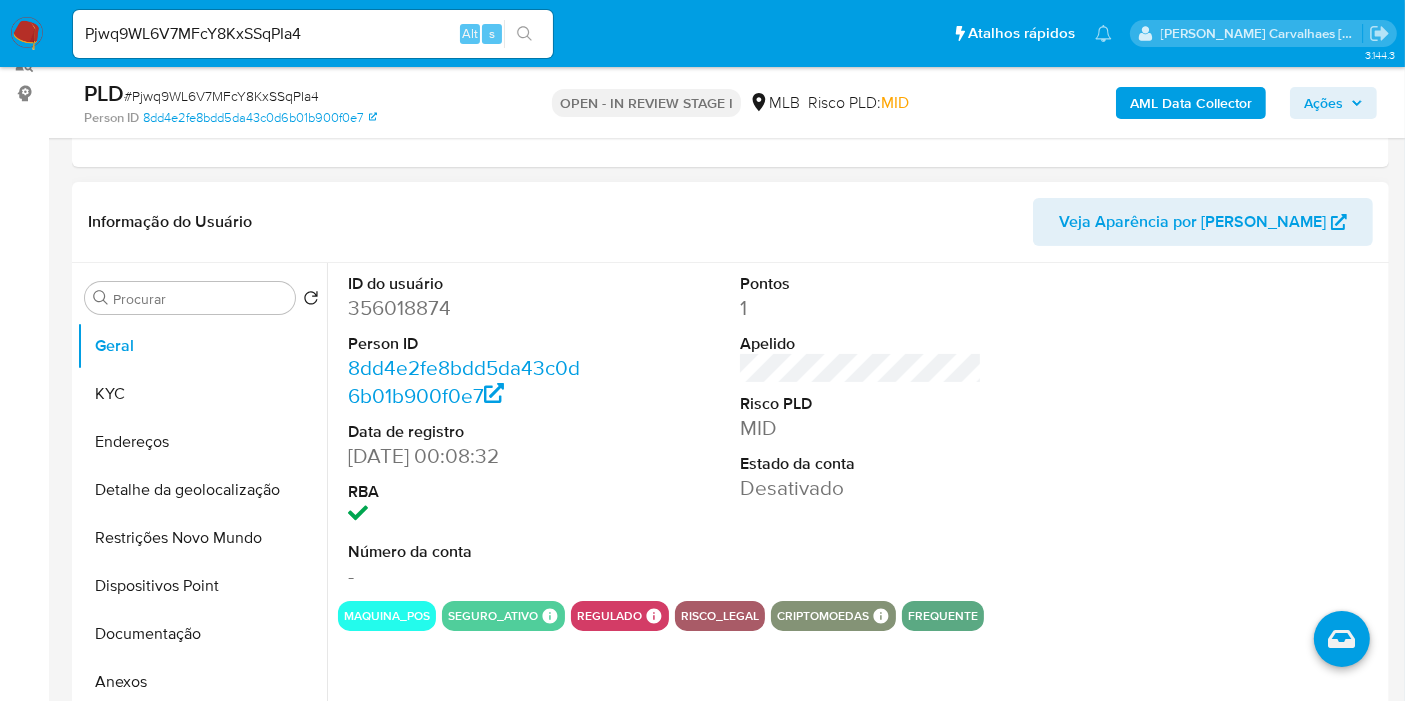 scroll, scrollTop: 222, scrollLeft: 0, axis: vertical 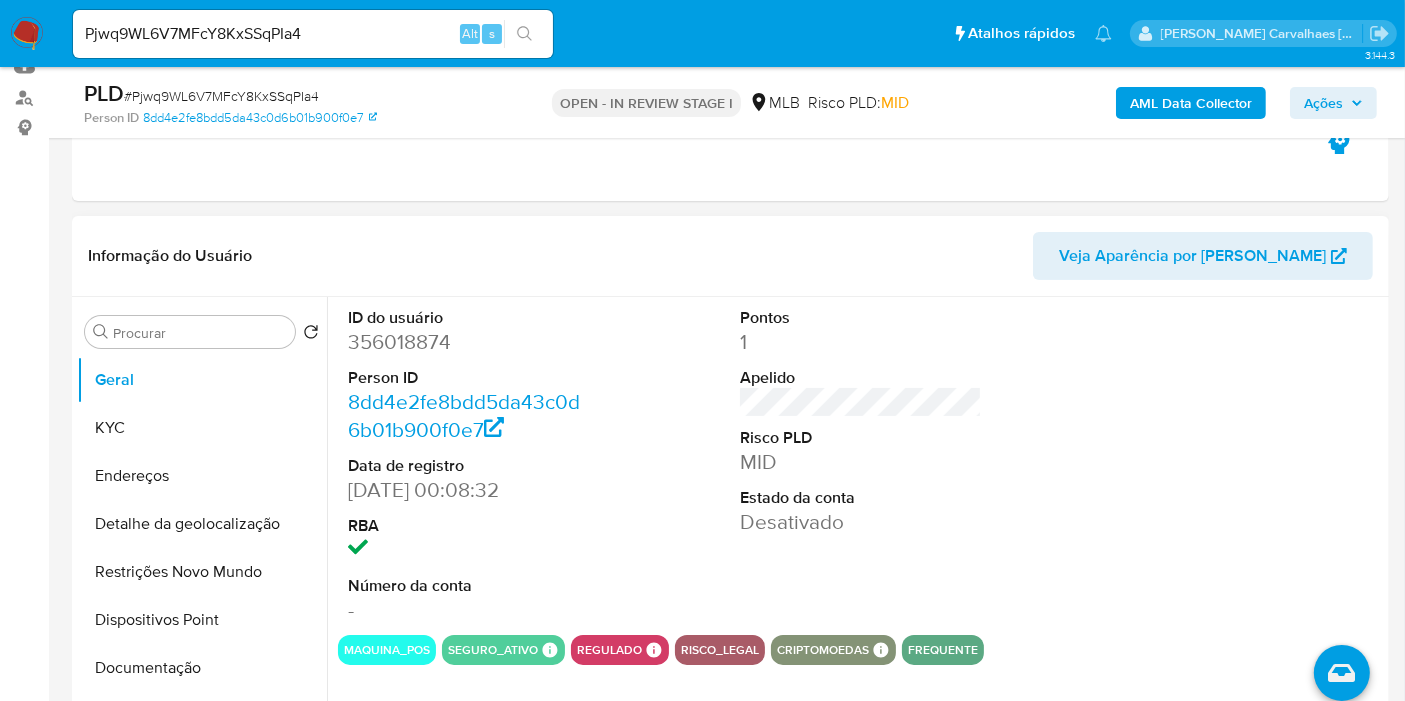 type 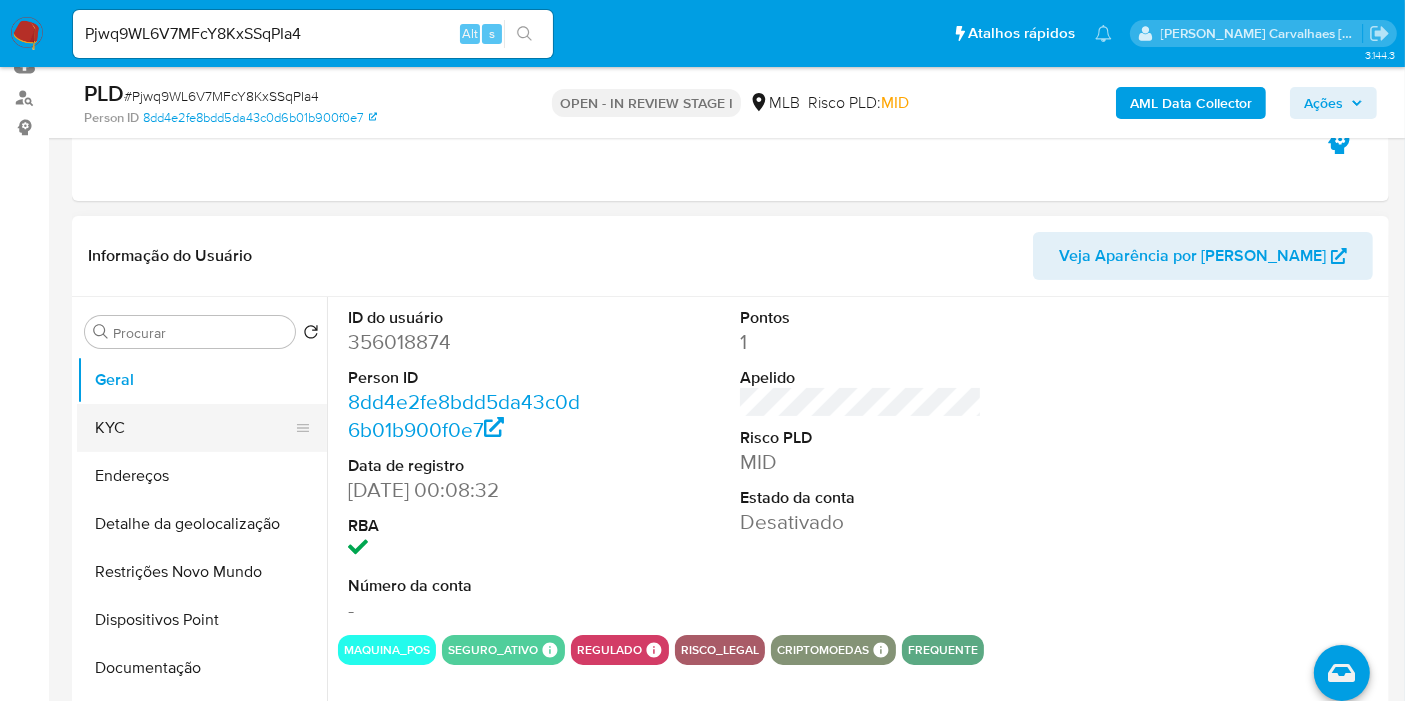 click on "KYC" at bounding box center [194, 428] 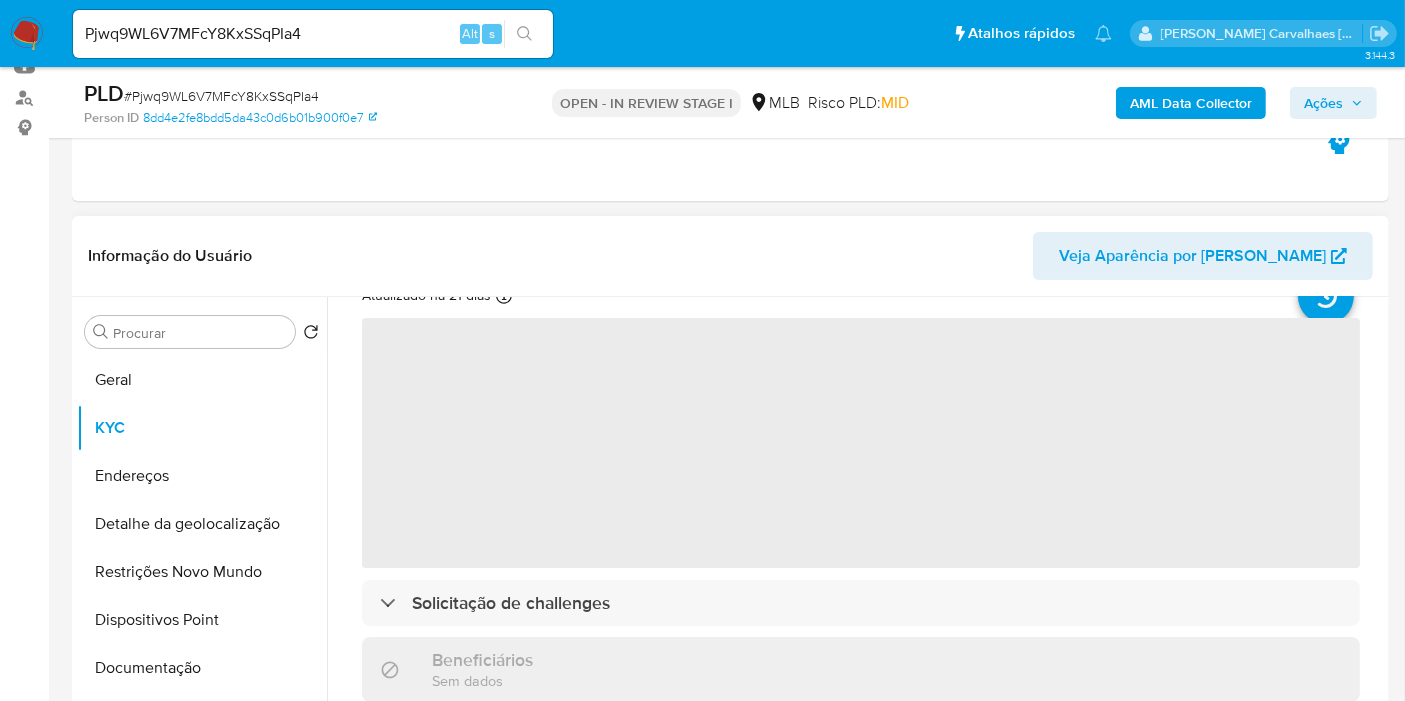 scroll, scrollTop: 111, scrollLeft: 0, axis: vertical 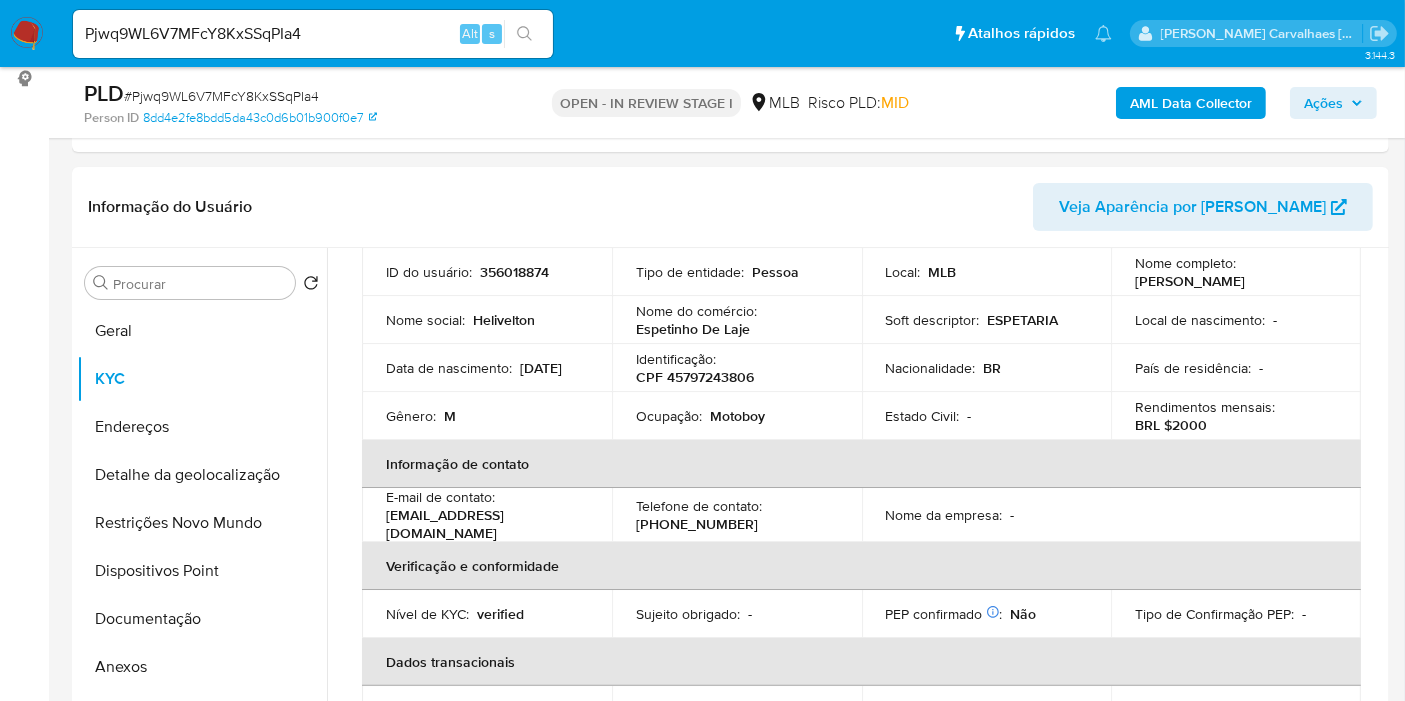 type 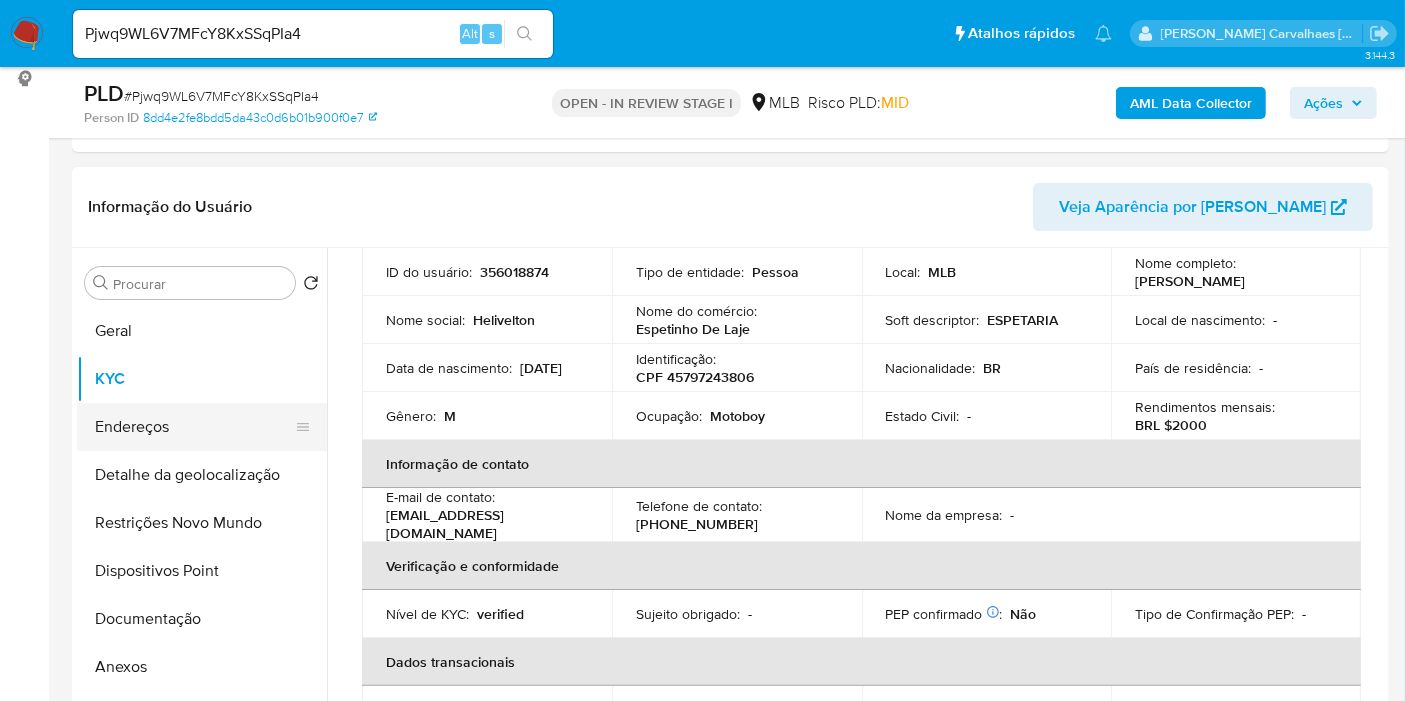 click on "Endereços" at bounding box center (194, 427) 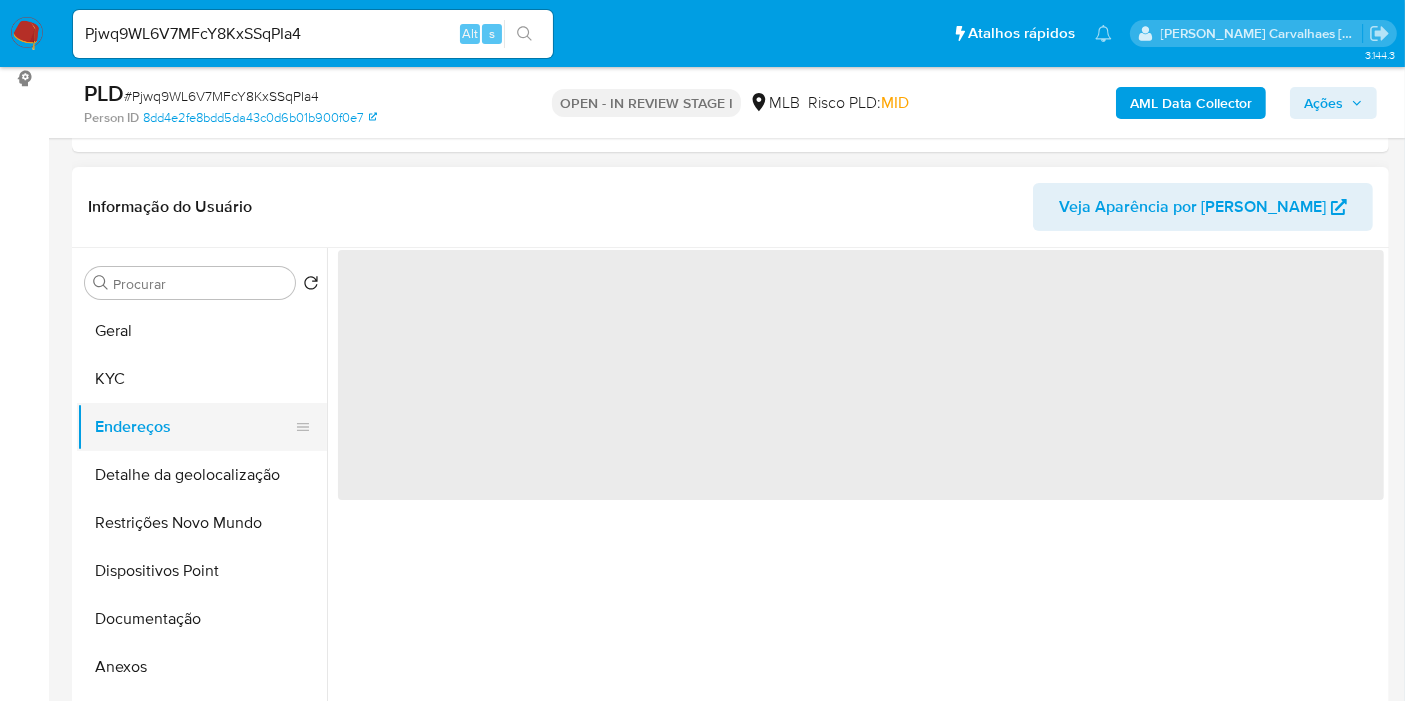 scroll, scrollTop: 0, scrollLeft: 0, axis: both 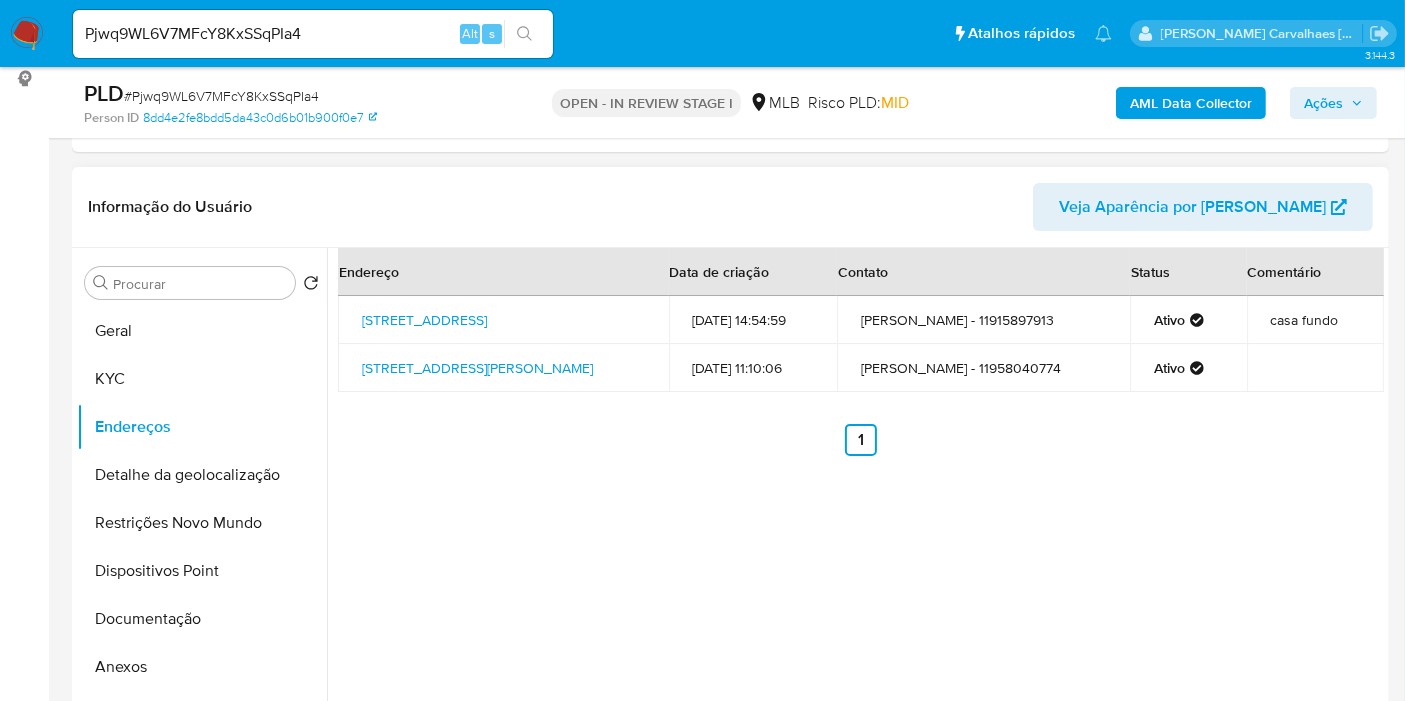 type 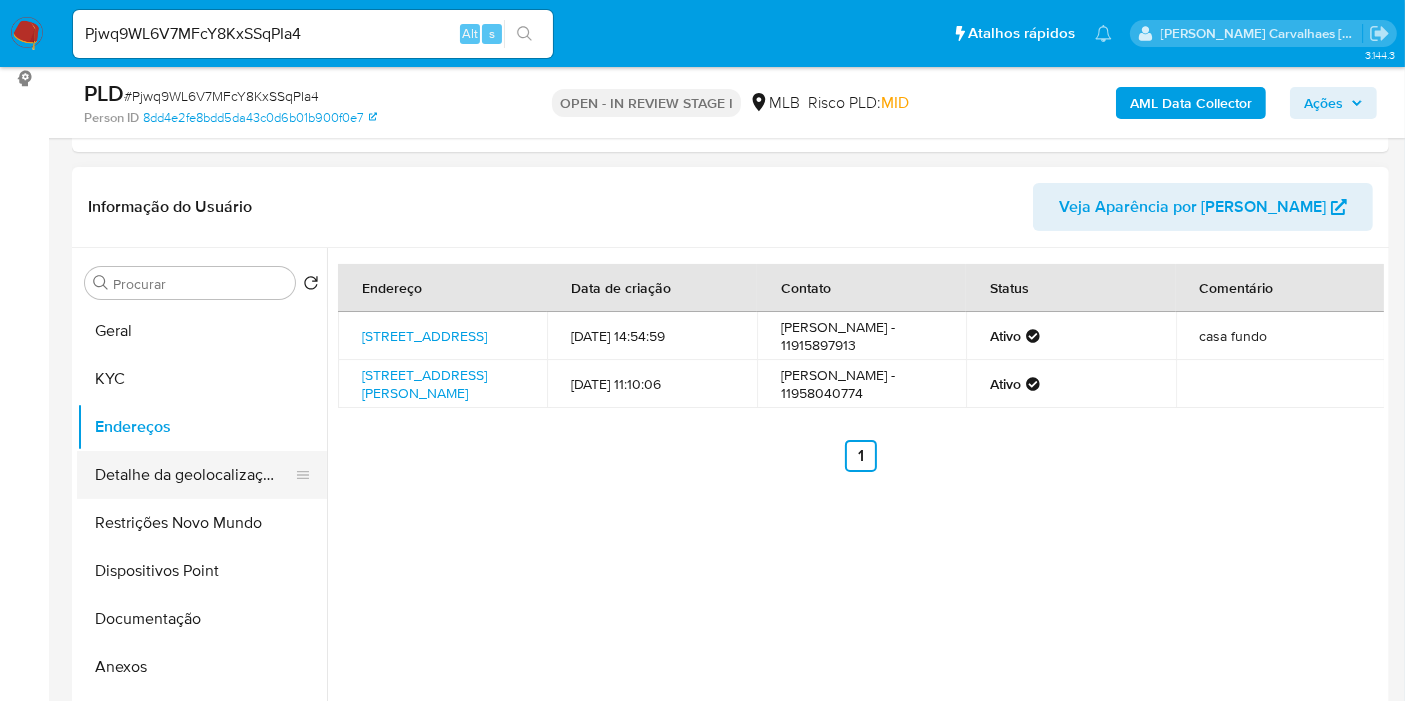 click on "Detalhe da geolocalização" at bounding box center [194, 475] 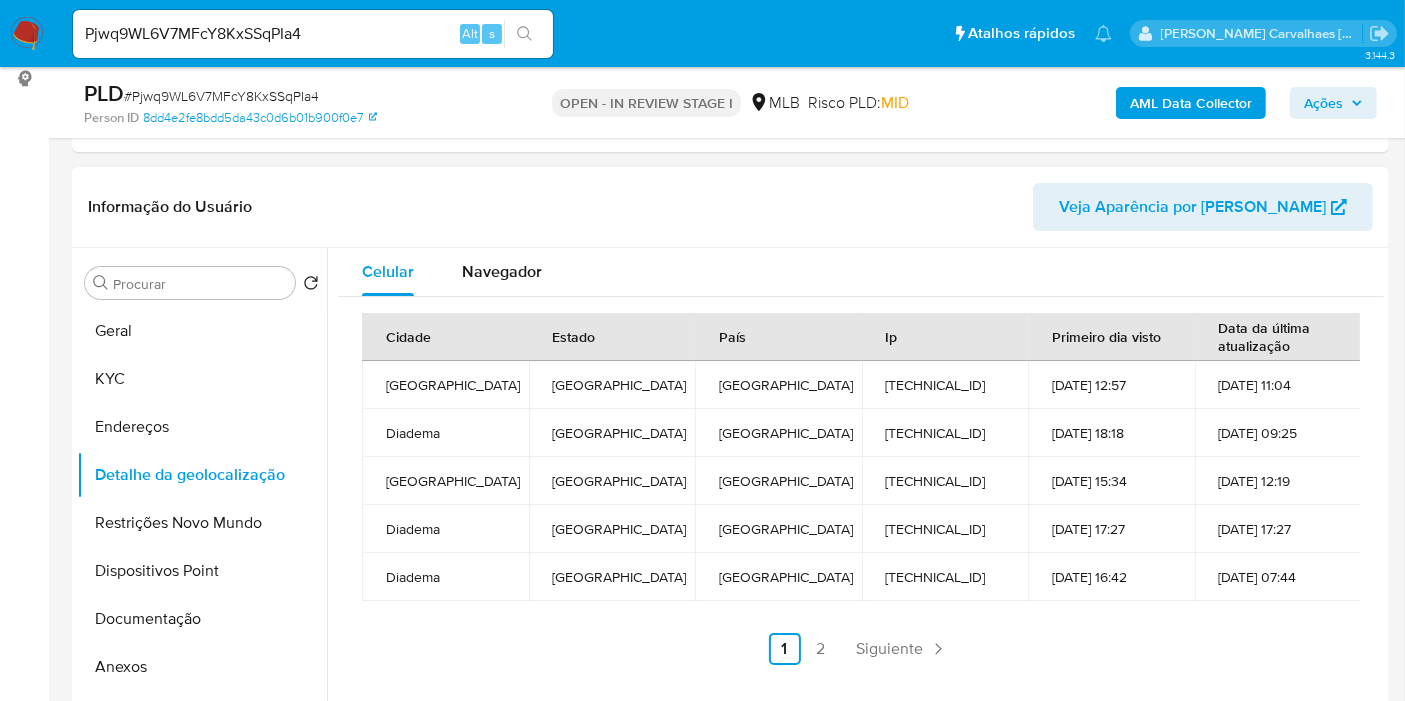 type 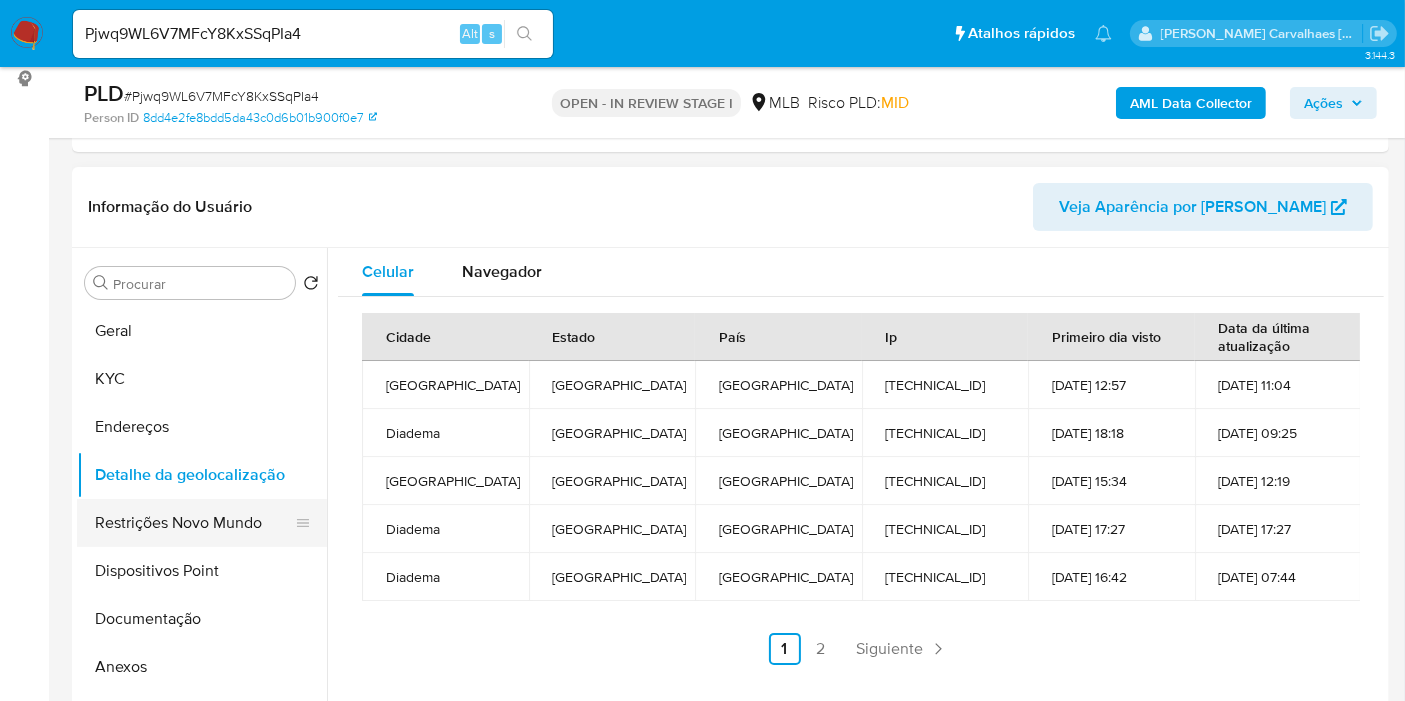 click on "Restrições Novo Mundo" at bounding box center (194, 523) 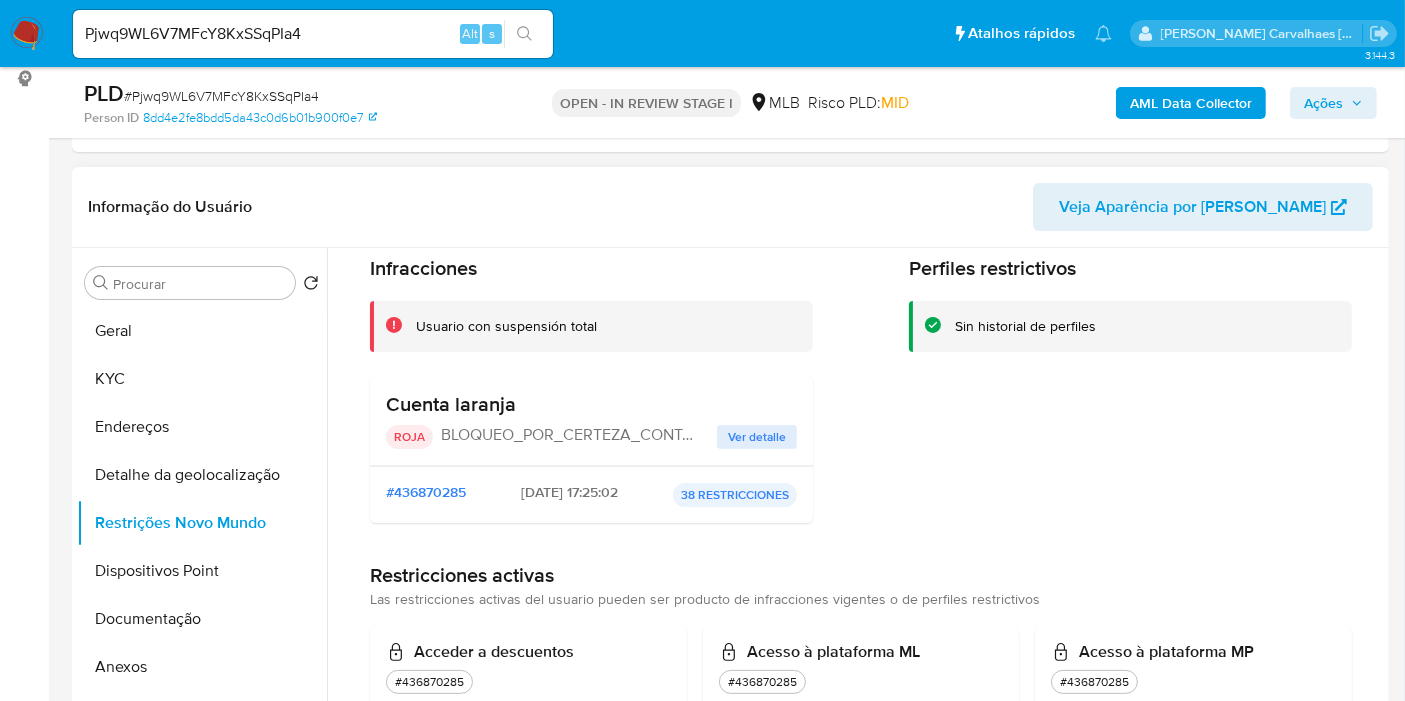 scroll, scrollTop: 111, scrollLeft: 0, axis: vertical 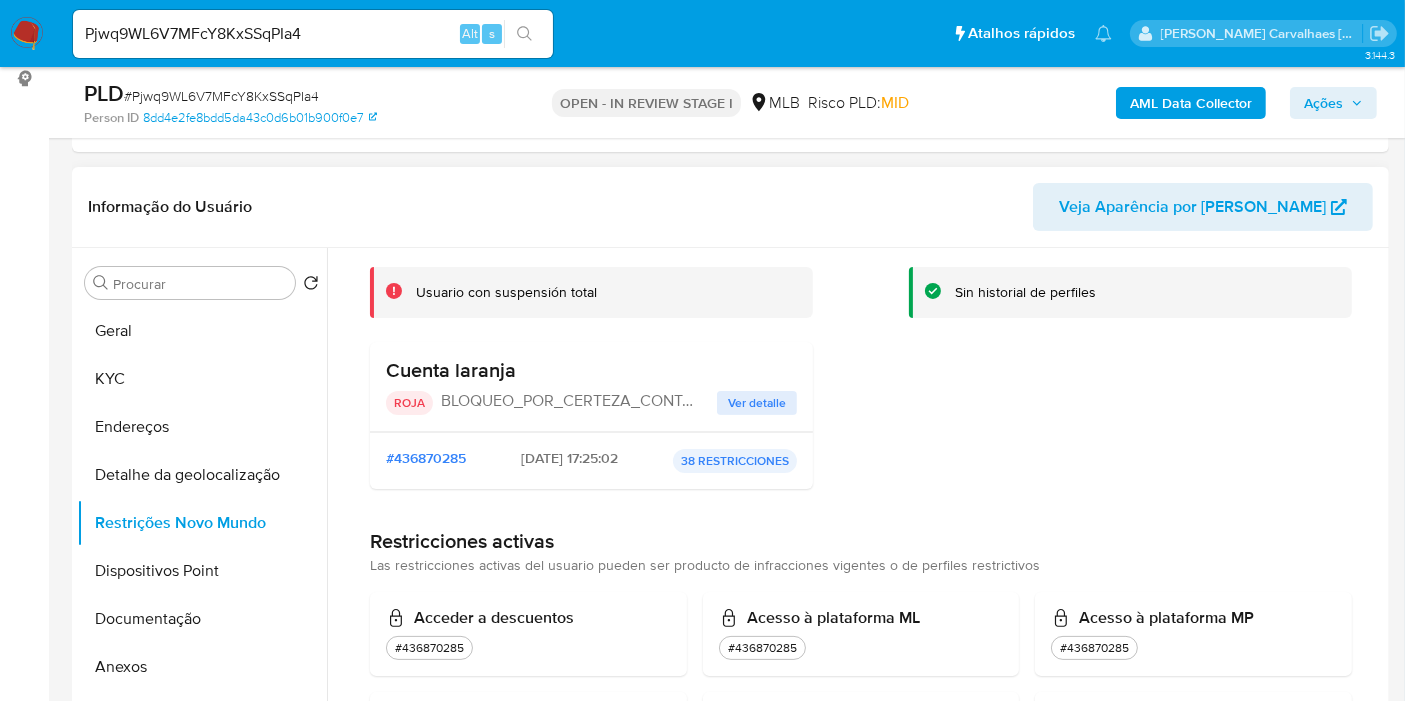 type 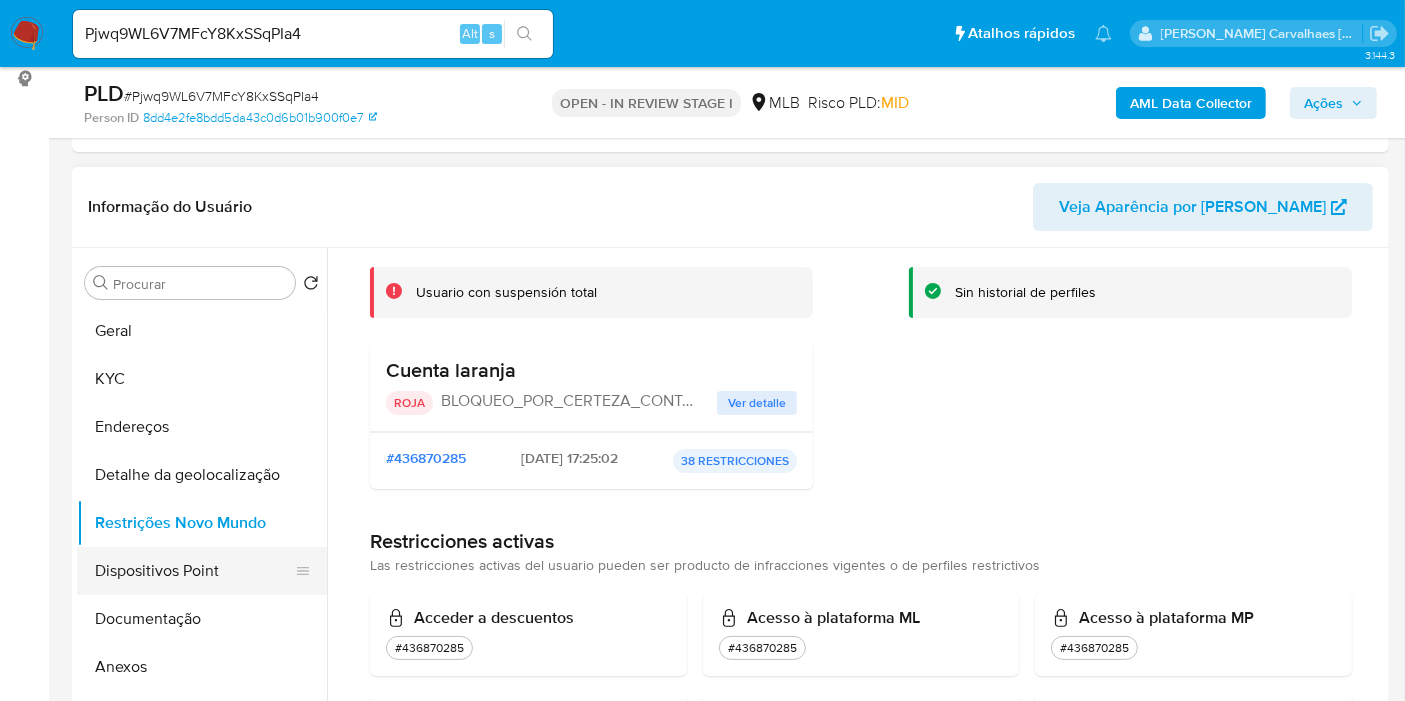click on "Dispositivos Point" at bounding box center [194, 571] 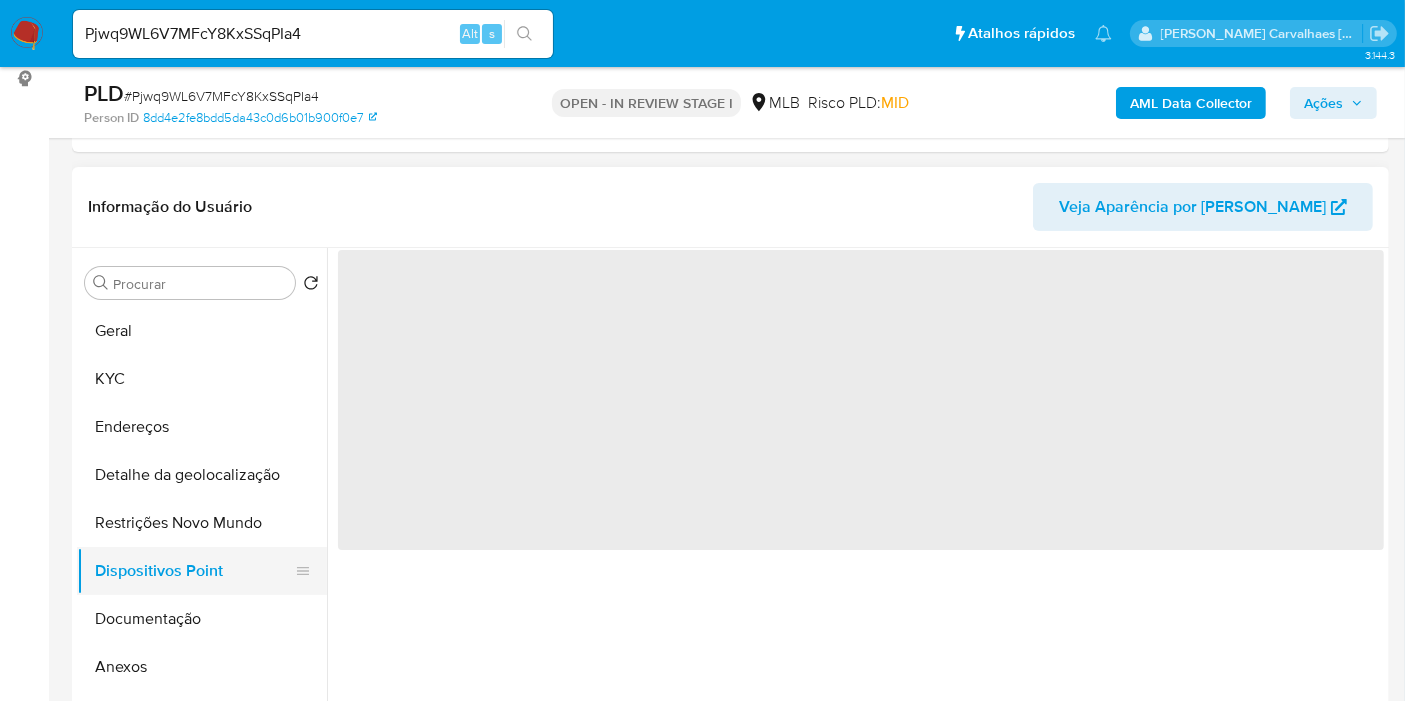 scroll, scrollTop: 0, scrollLeft: 0, axis: both 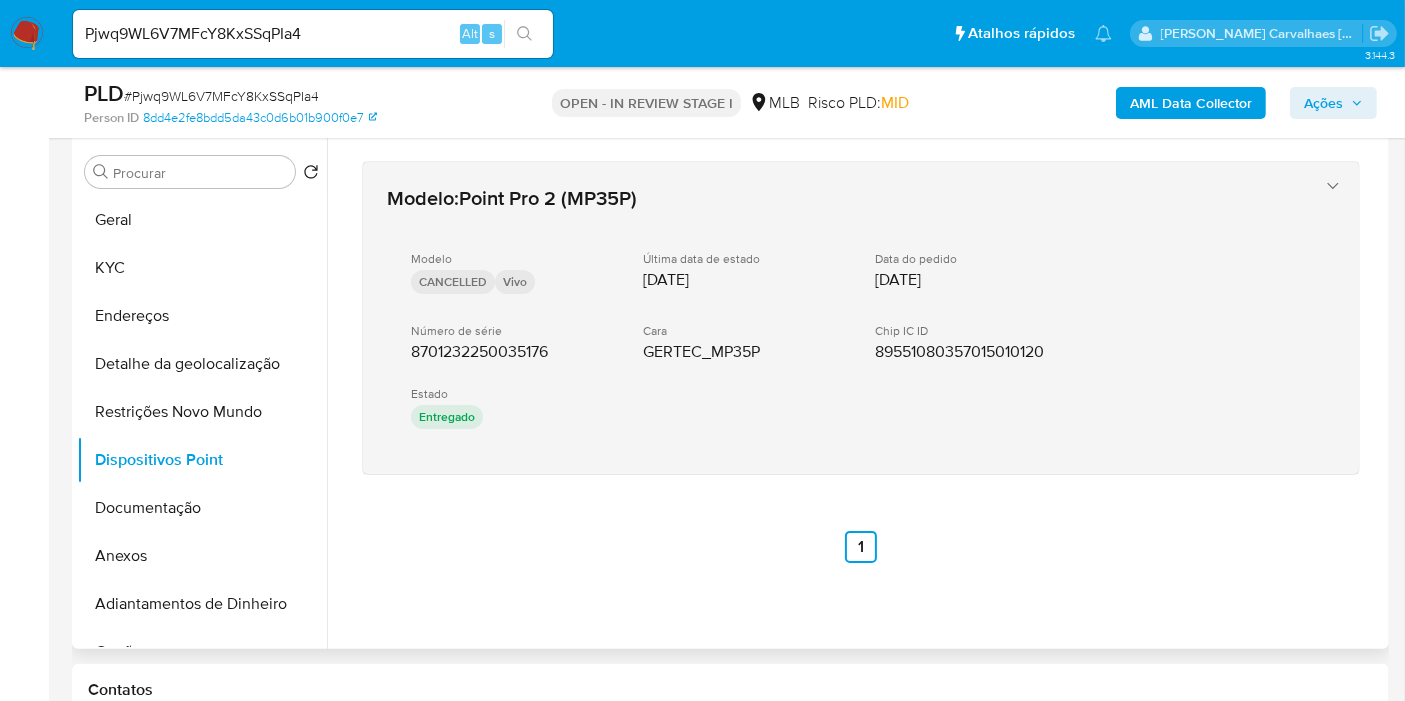 type 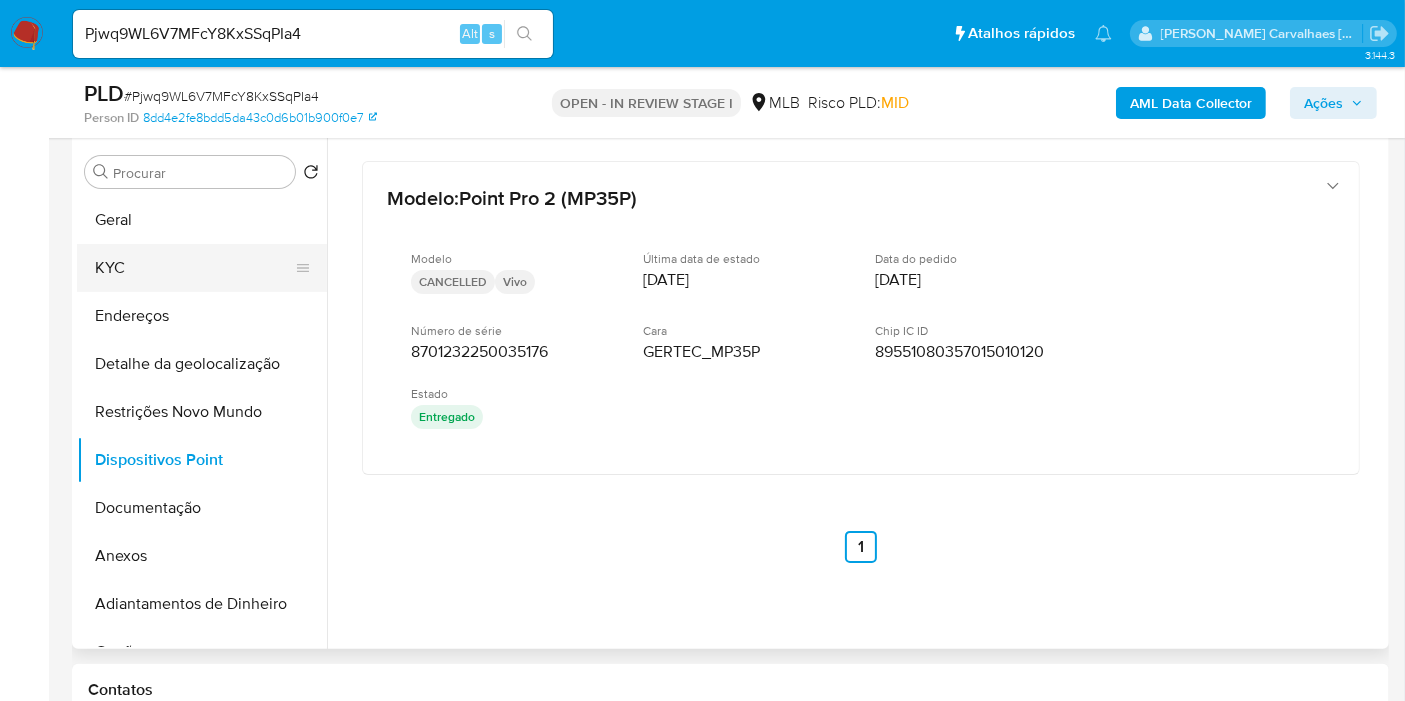 click on "KYC" at bounding box center [194, 268] 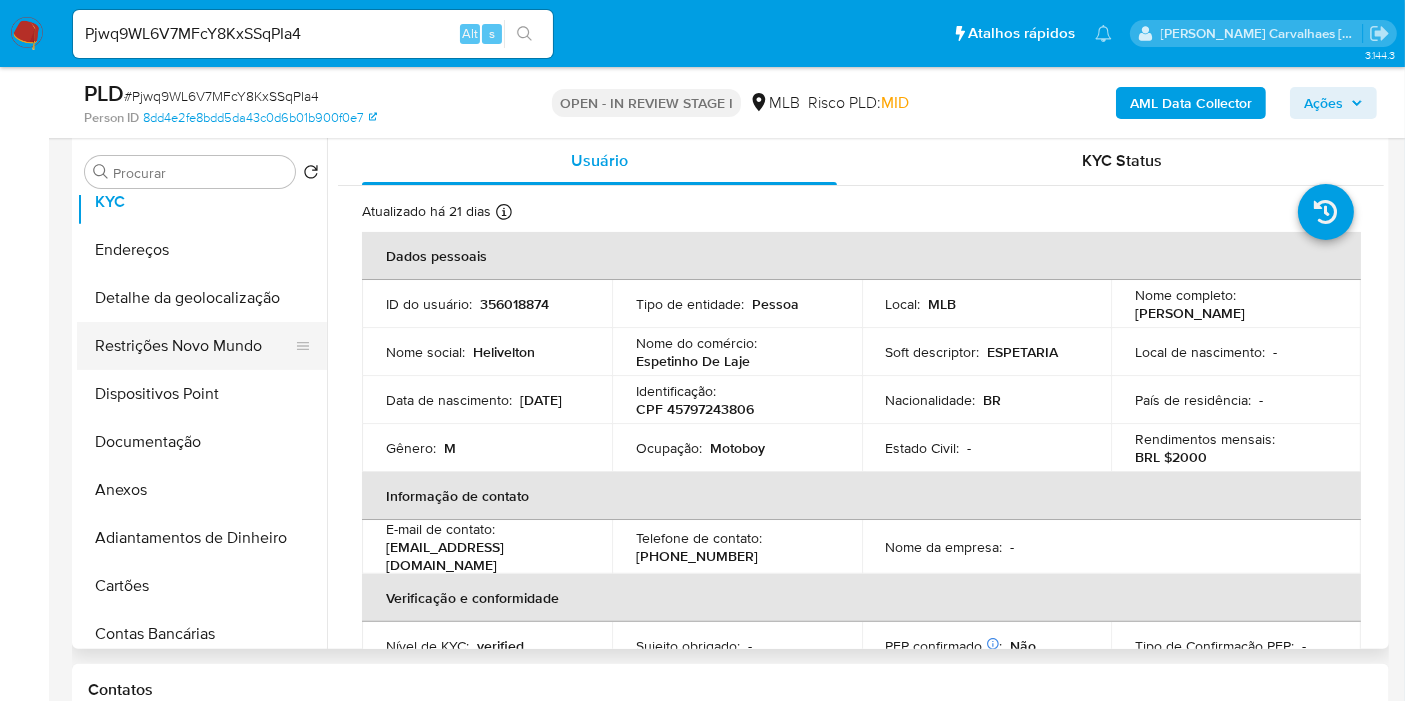 scroll, scrollTop: 0, scrollLeft: 0, axis: both 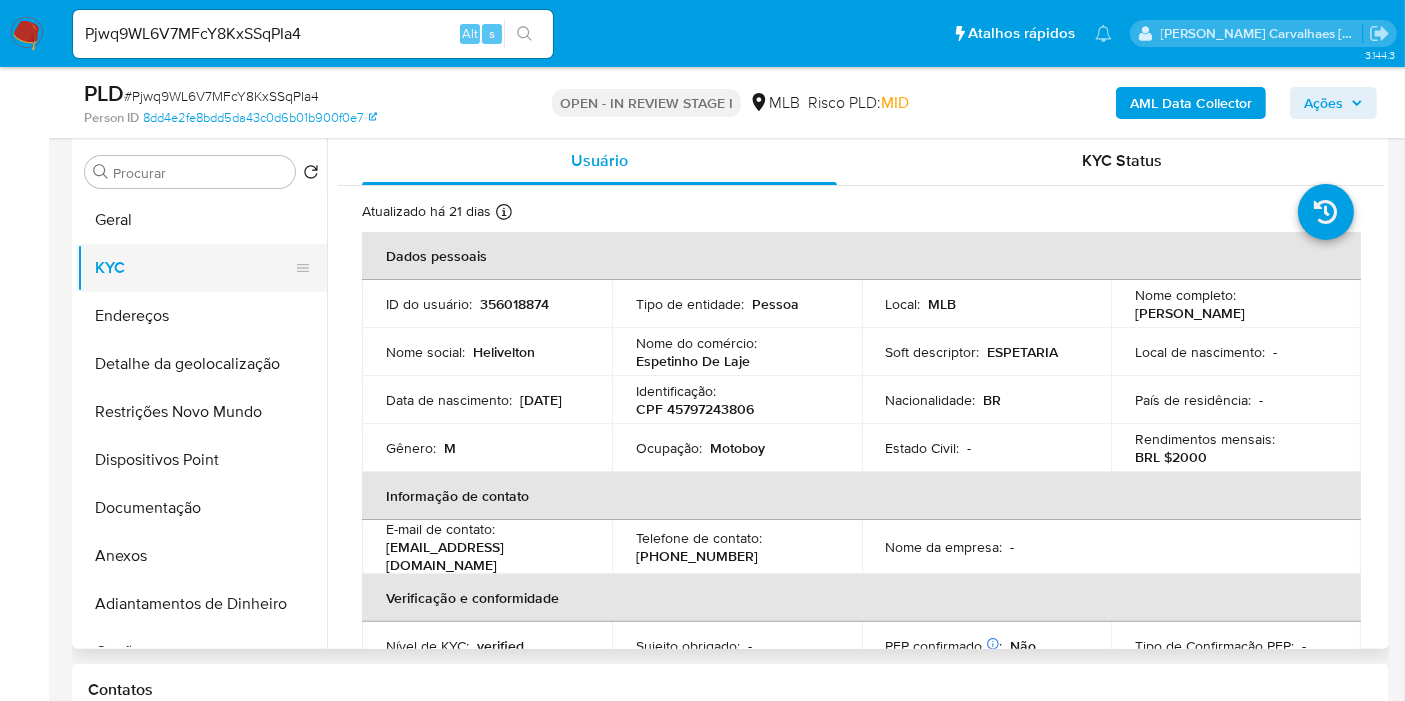 click on "KYC" at bounding box center [194, 268] 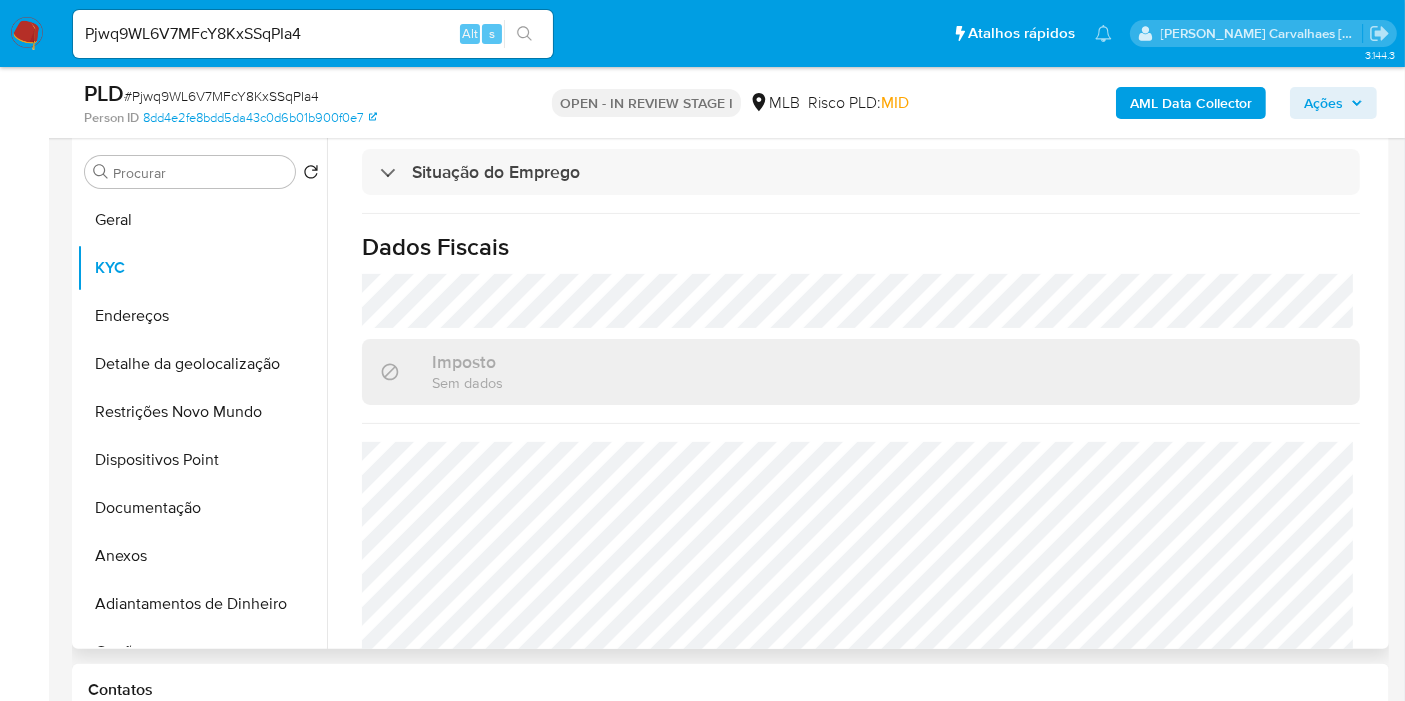 scroll, scrollTop: 888, scrollLeft: 0, axis: vertical 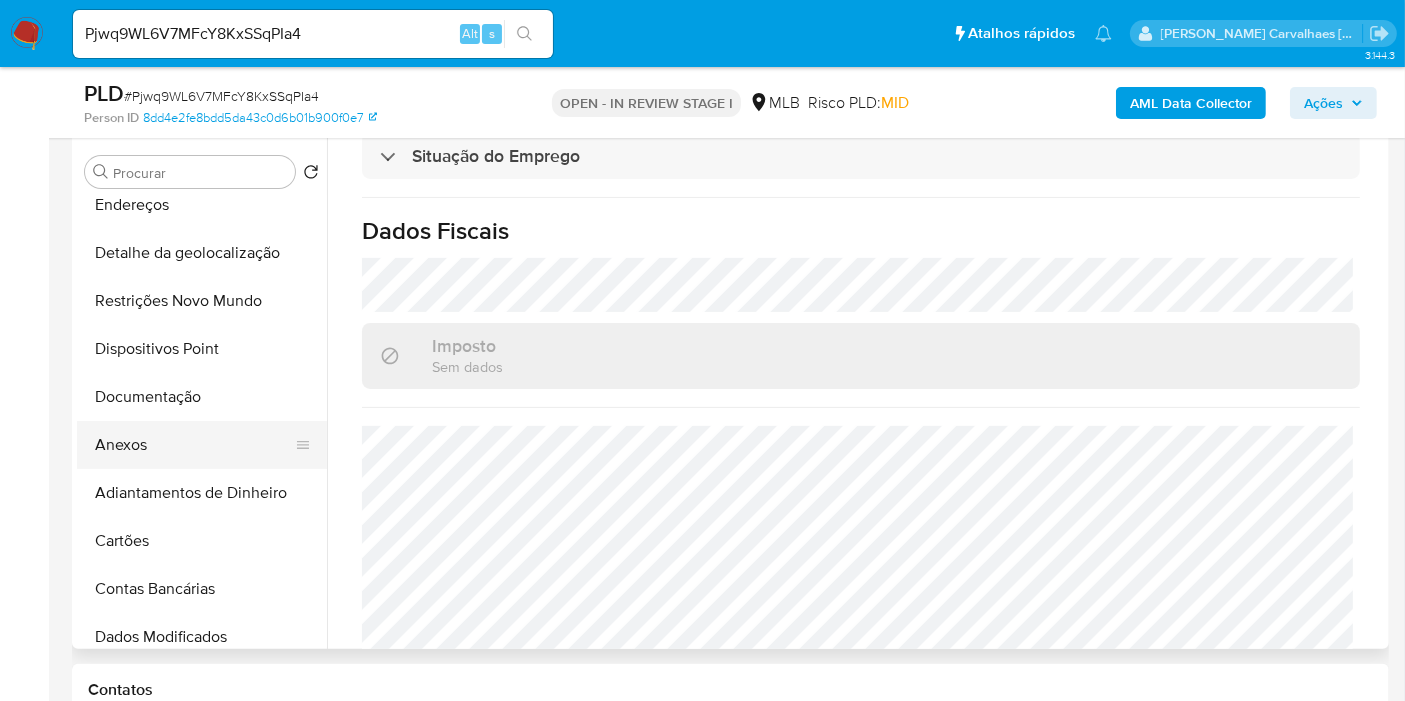 click on "Anexos" at bounding box center [194, 445] 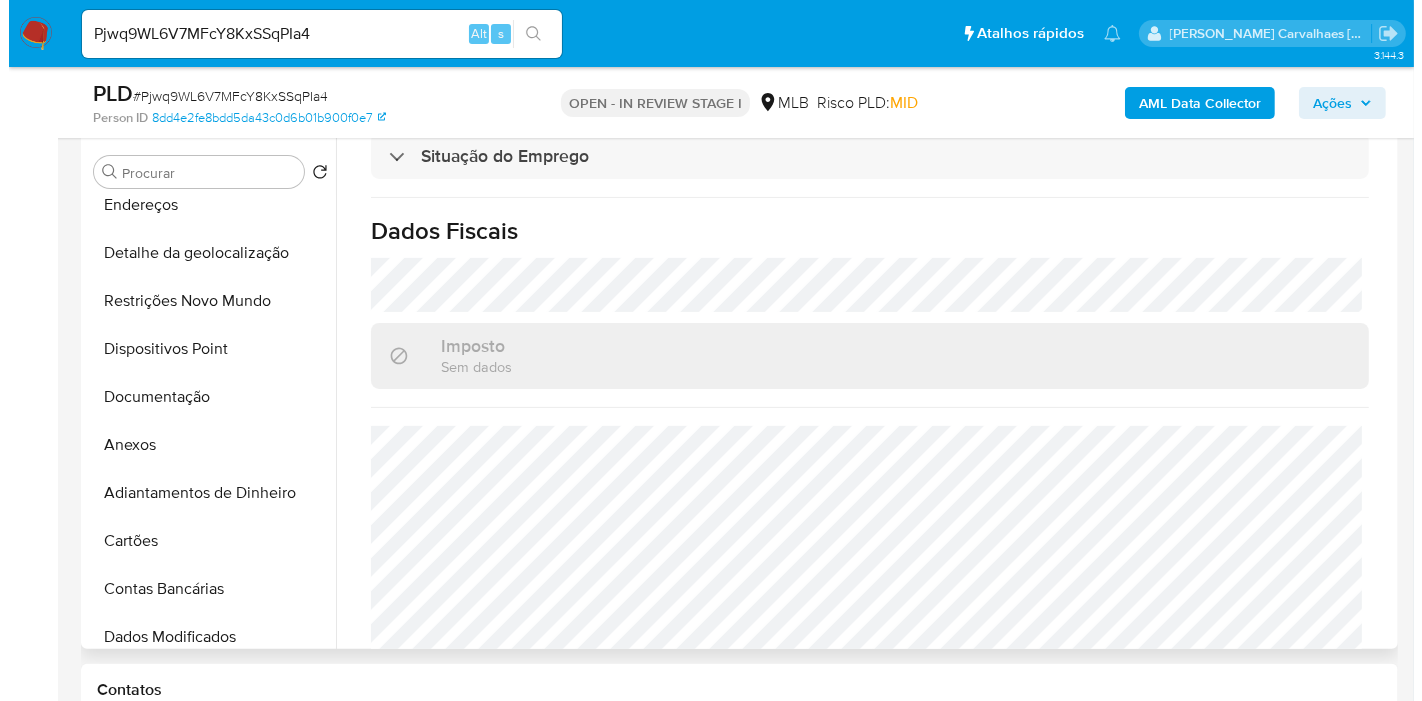 scroll, scrollTop: 0, scrollLeft: 0, axis: both 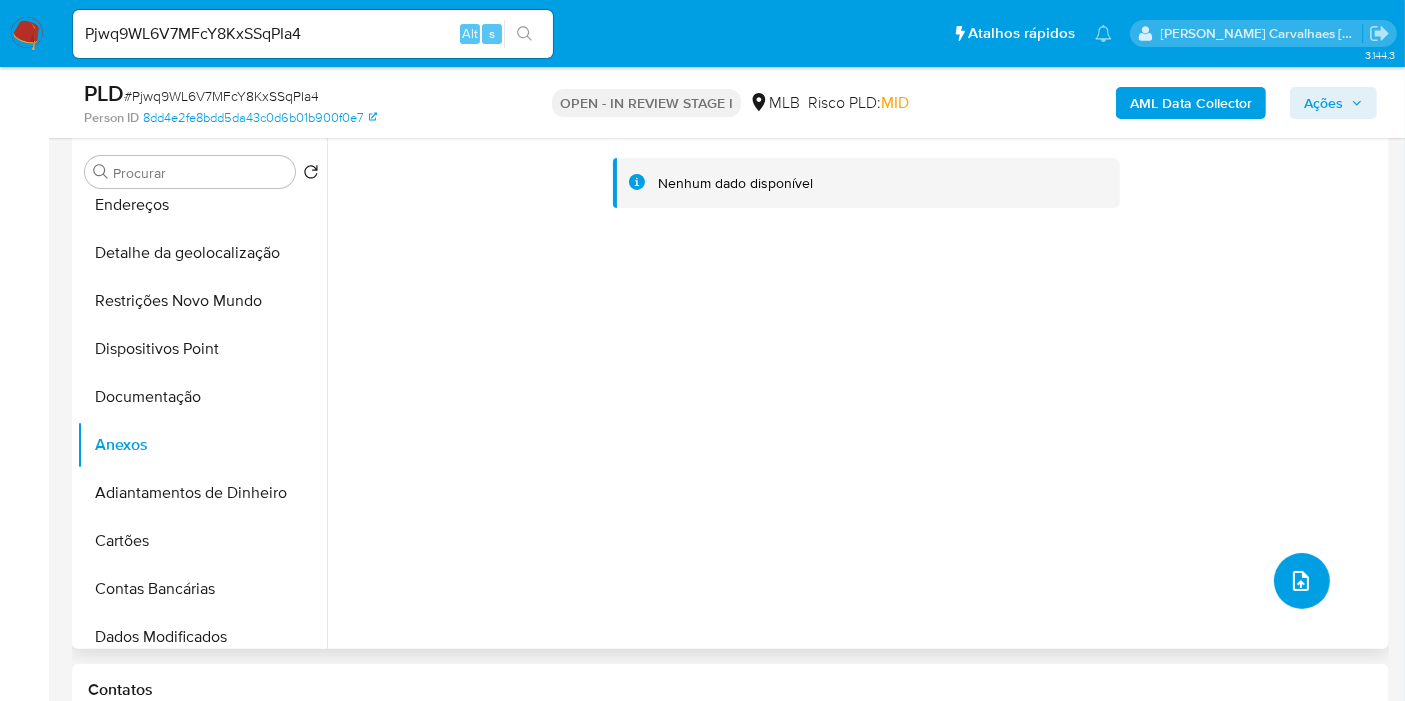 click 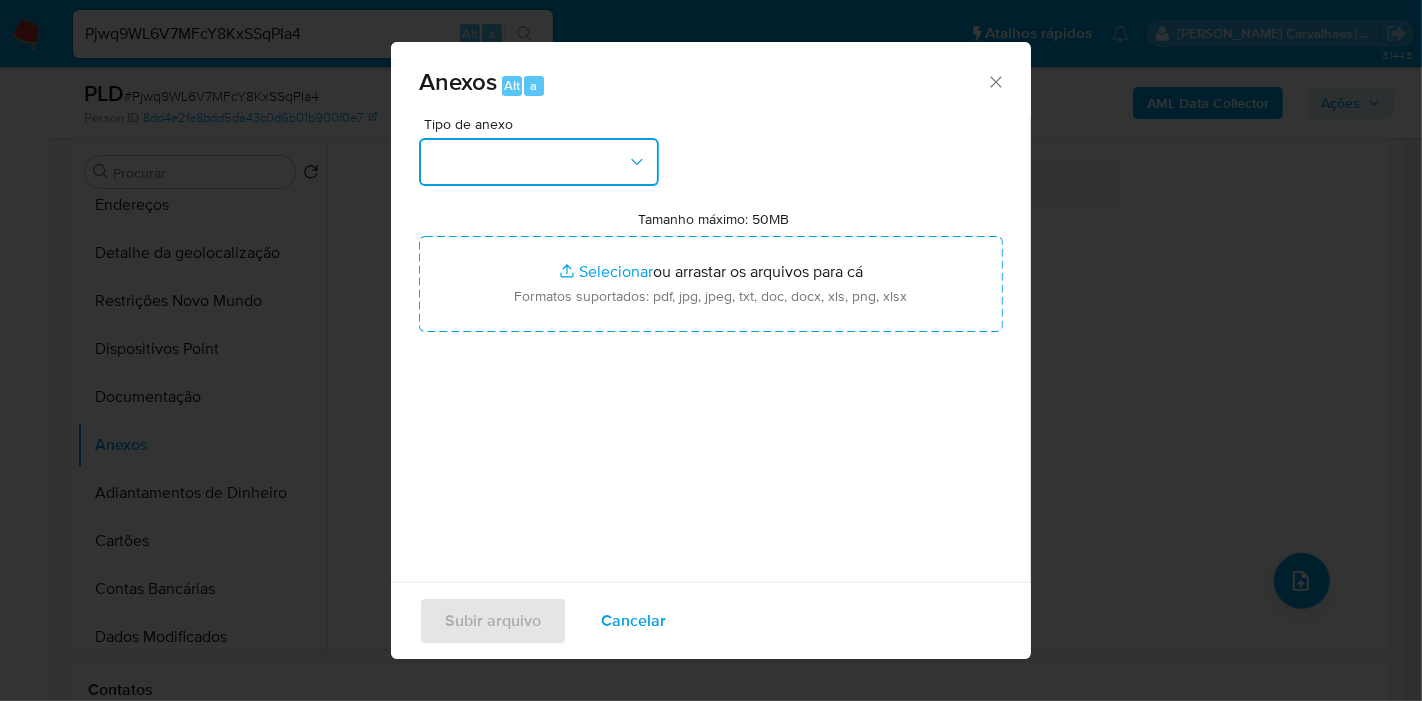 click 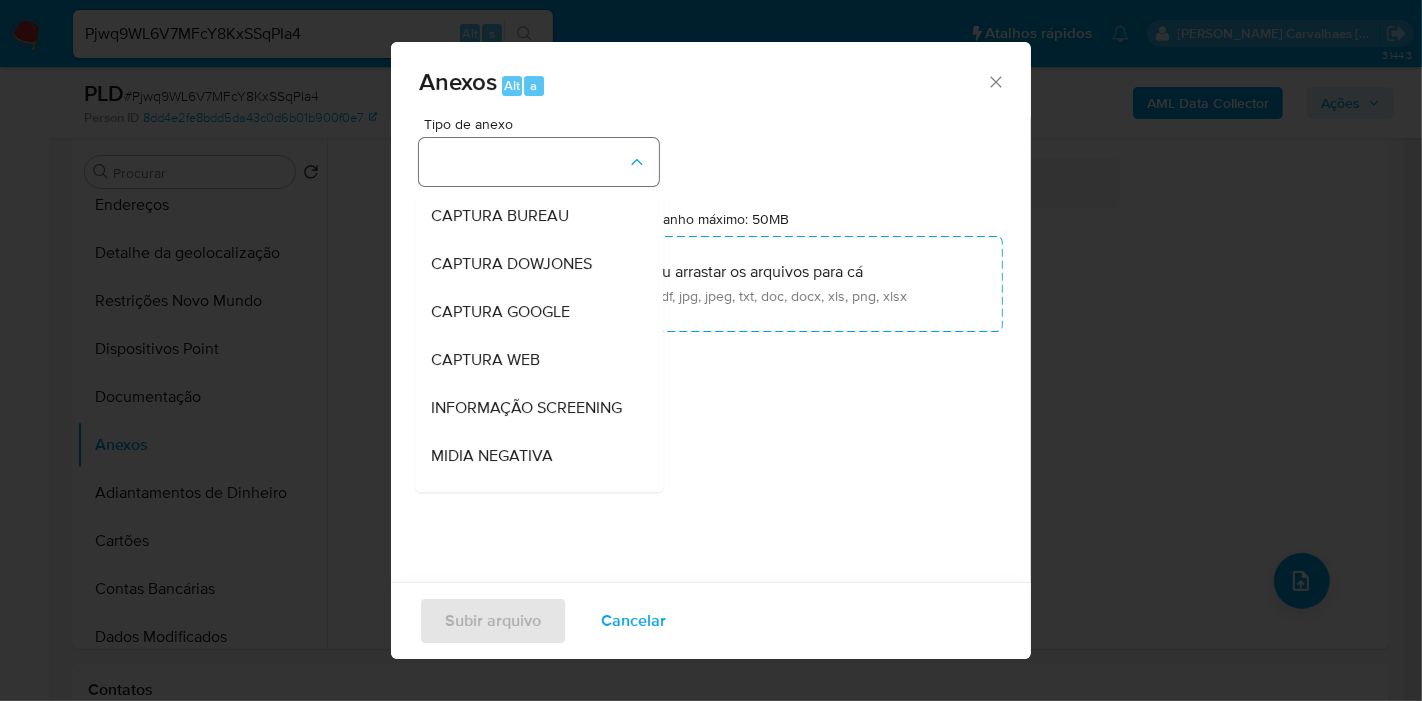 type 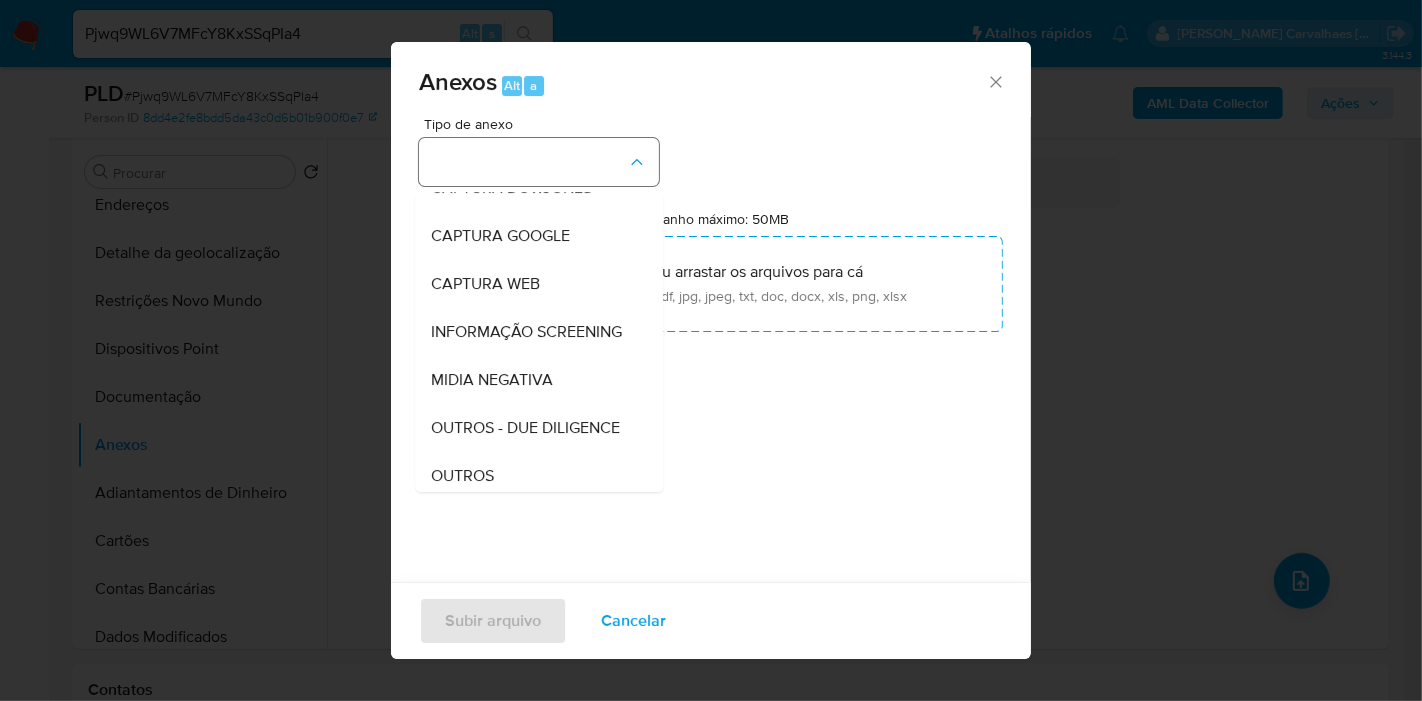 type 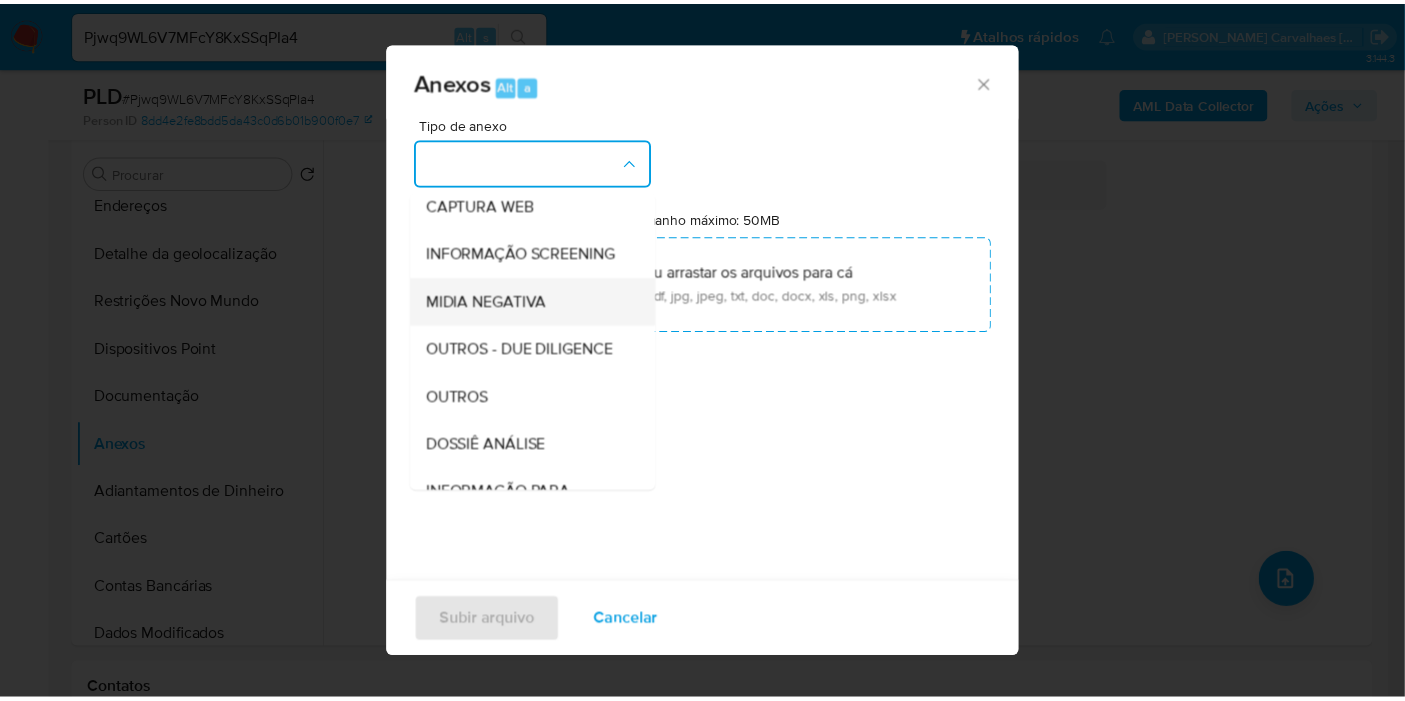 scroll, scrollTop: 187, scrollLeft: 0, axis: vertical 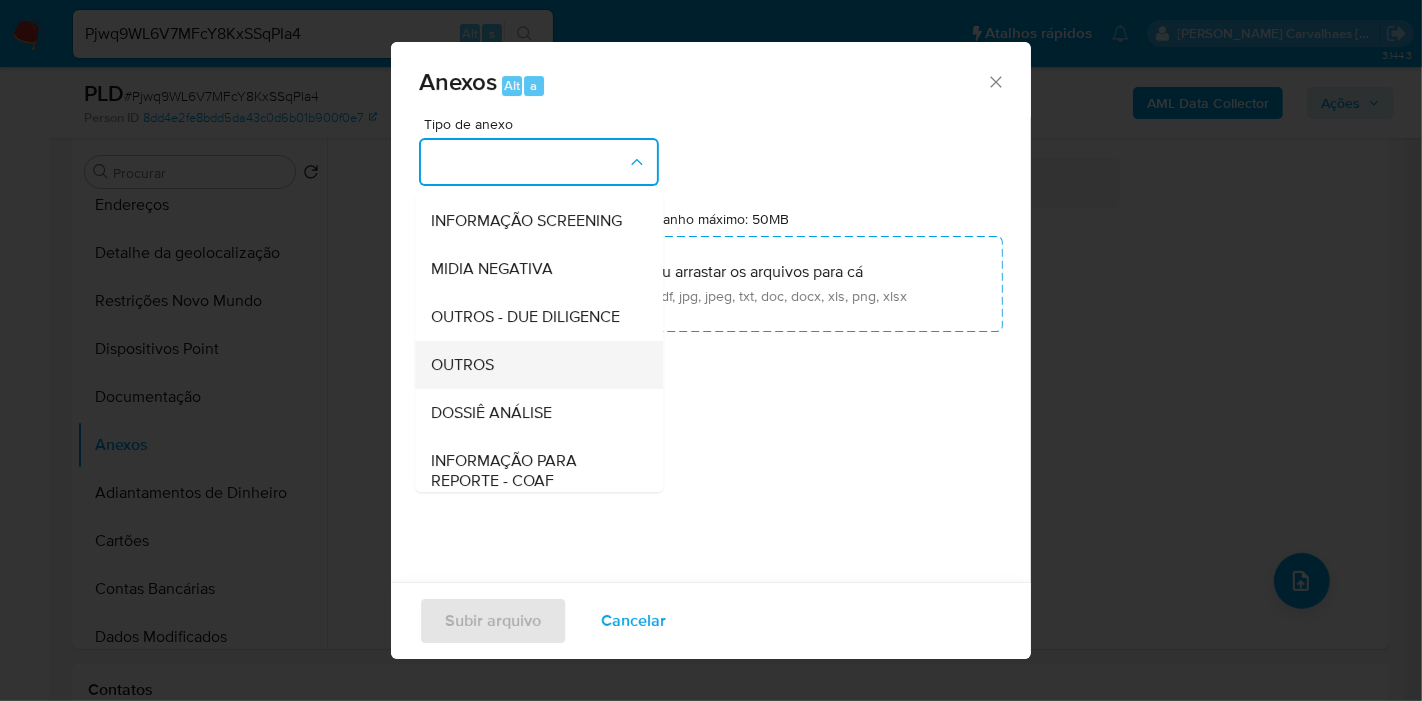 click on "OUTROS" at bounding box center (533, 365) 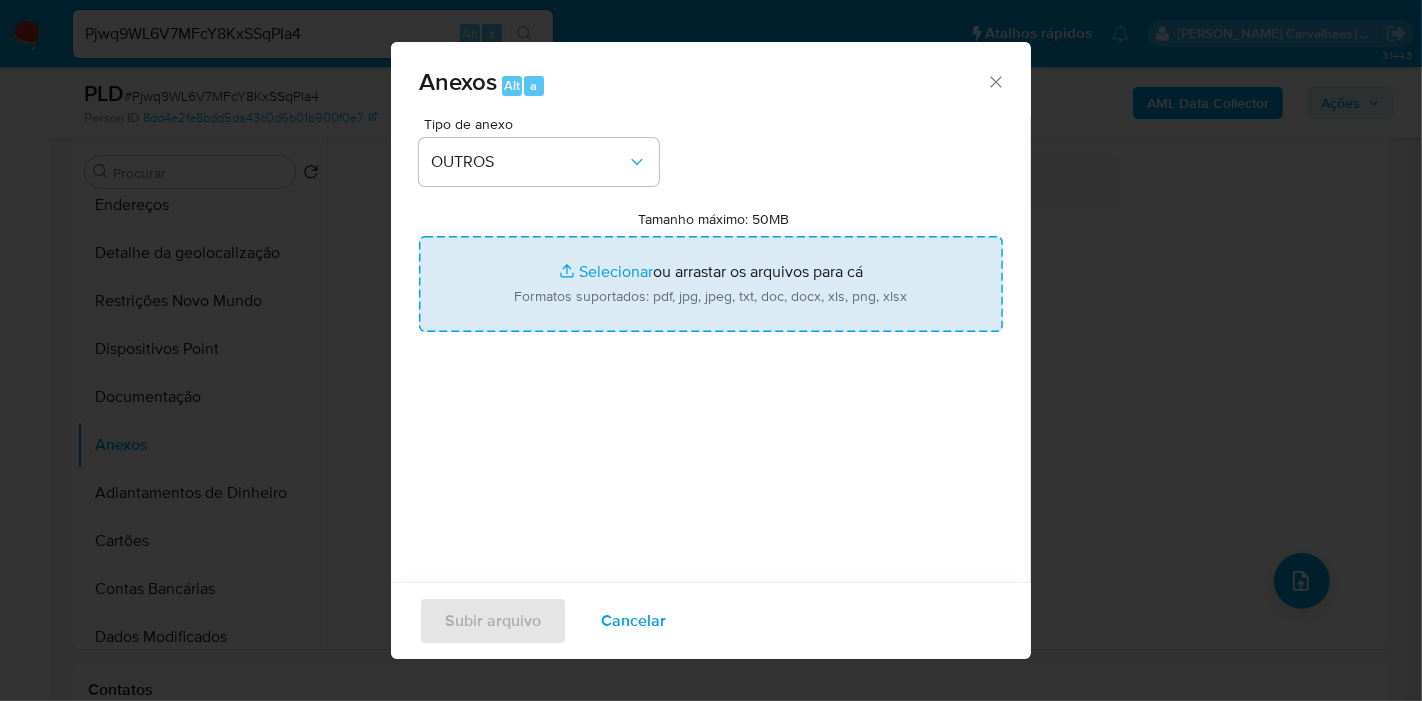 click on "Tamanho máximo: 50MB Selecionar arquivos" at bounding box center [711, 284] 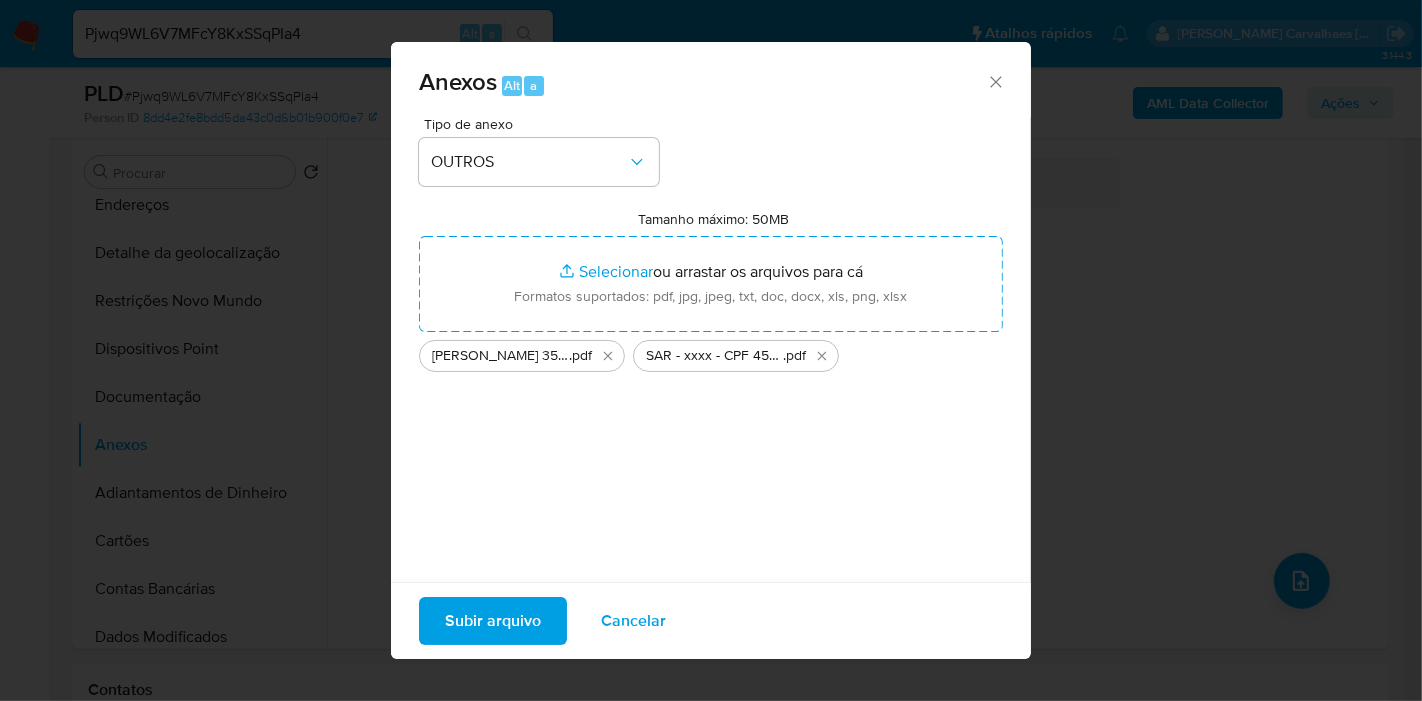 click on "Subir arquivo" at bounding box center (493, 621) 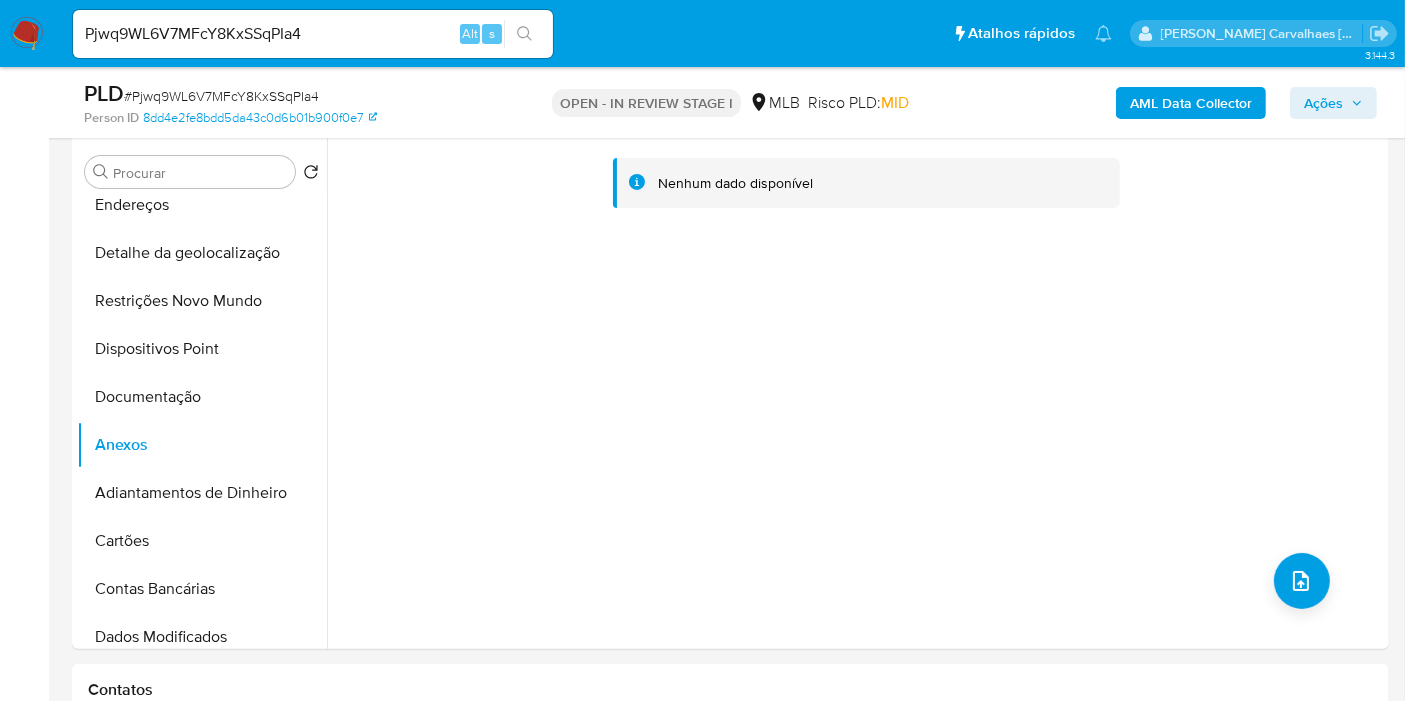 click on "Ações" at bounding box center (1323, 103) 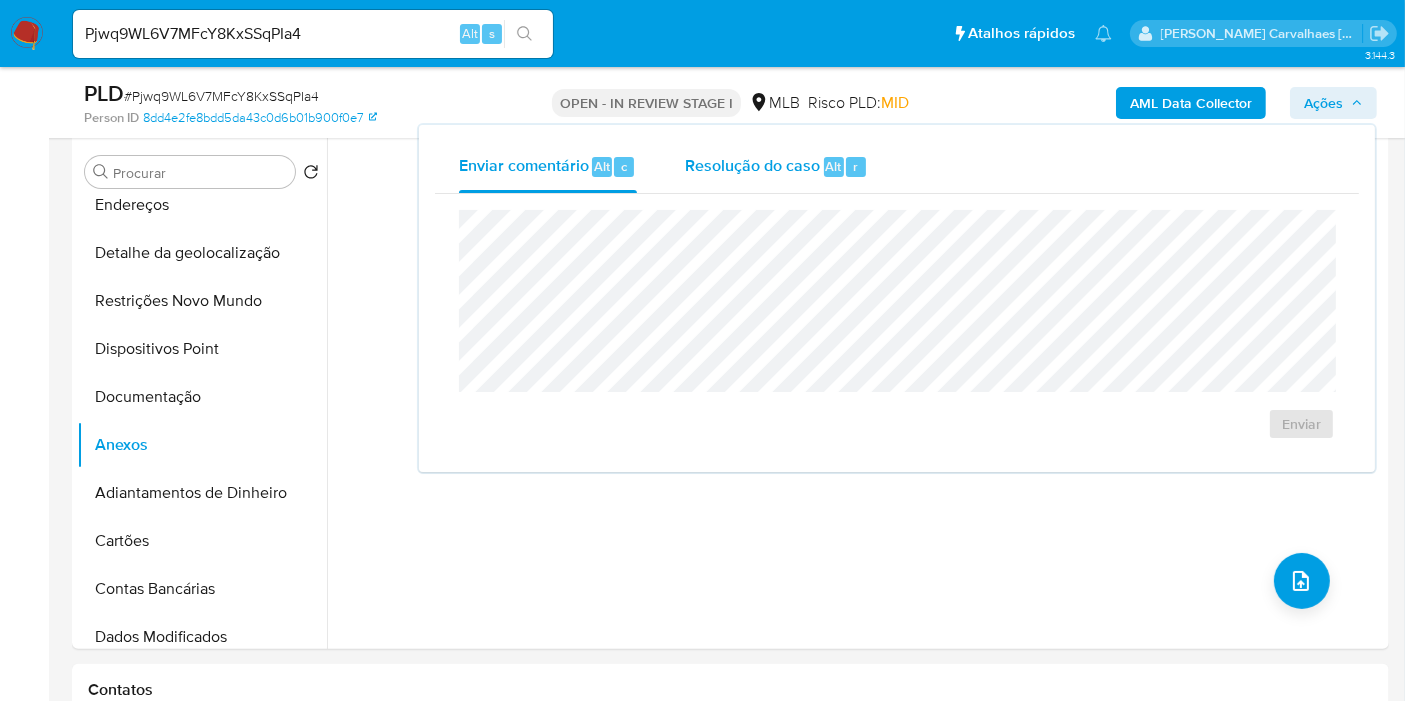 click on "Resolução do caso" at bounding box center (752, 165) 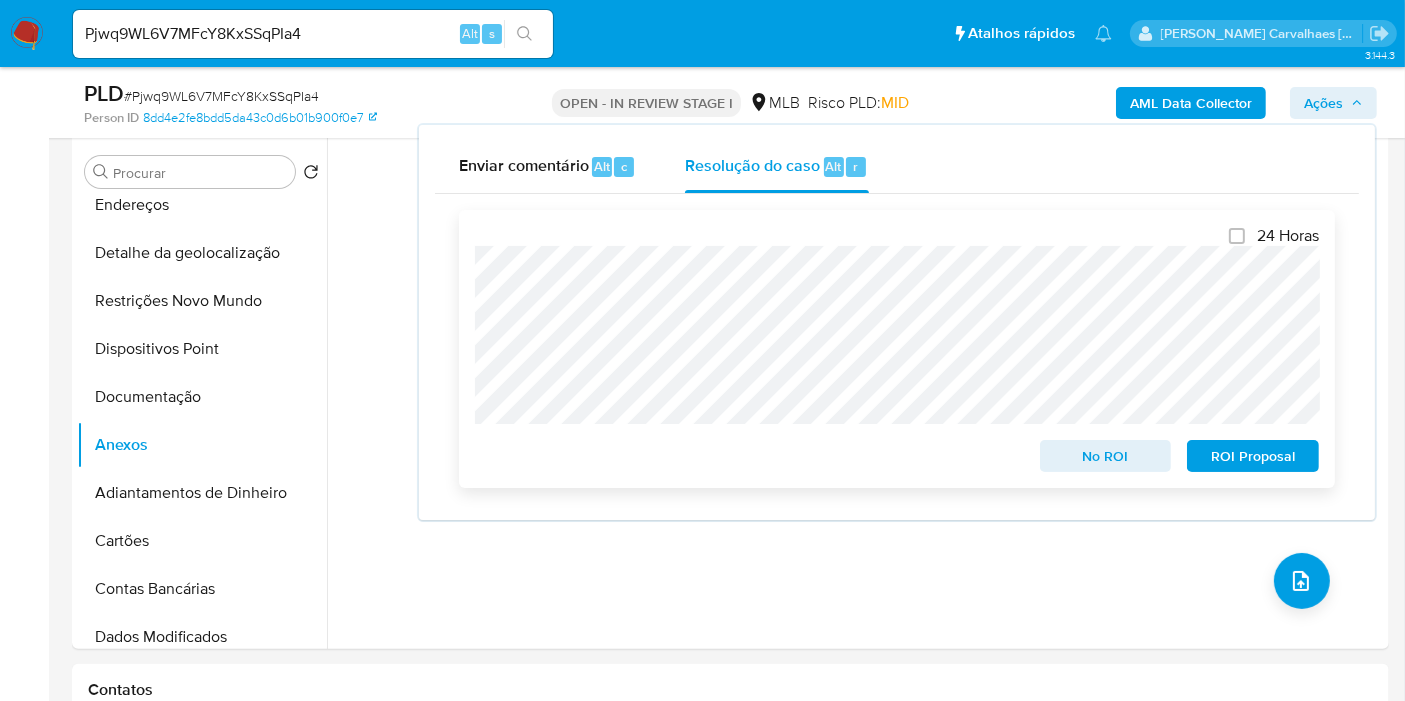 click on "ROI Proposal" at bounding box center [1253, 456] 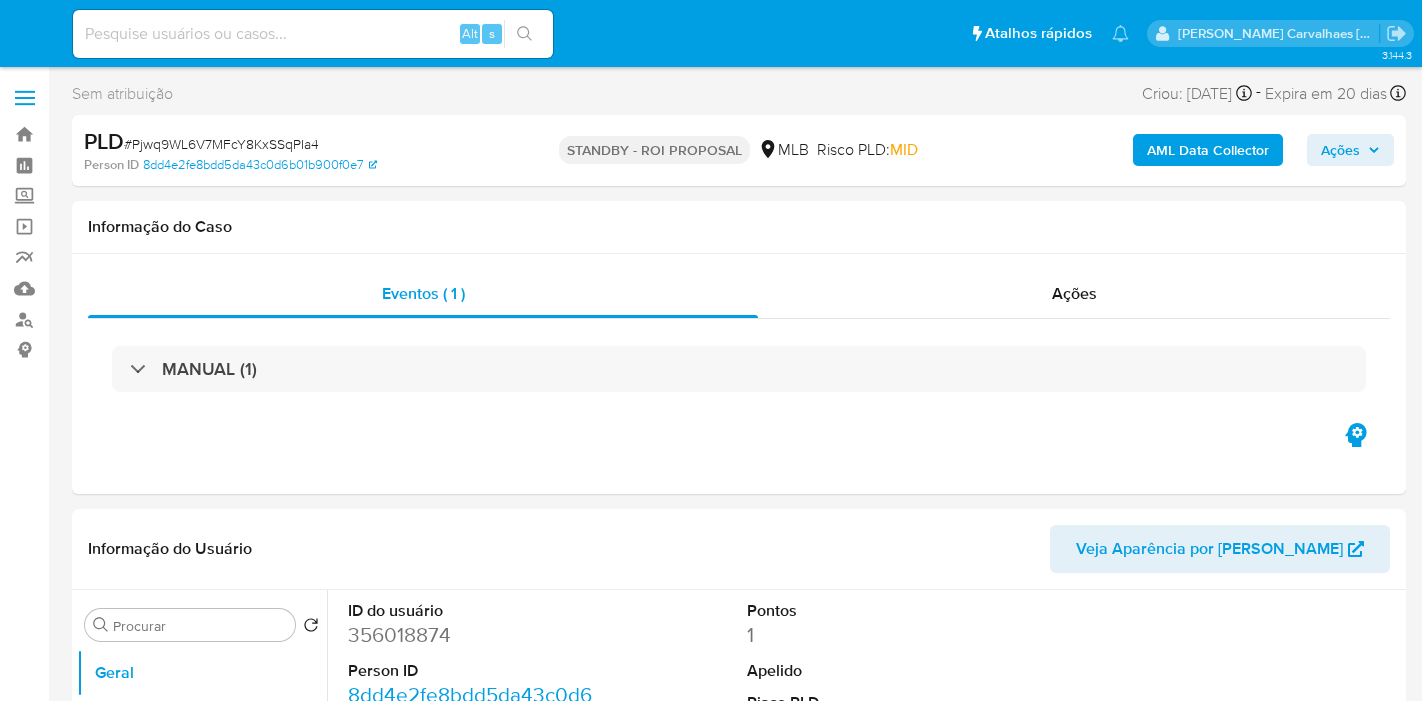 select on "10" 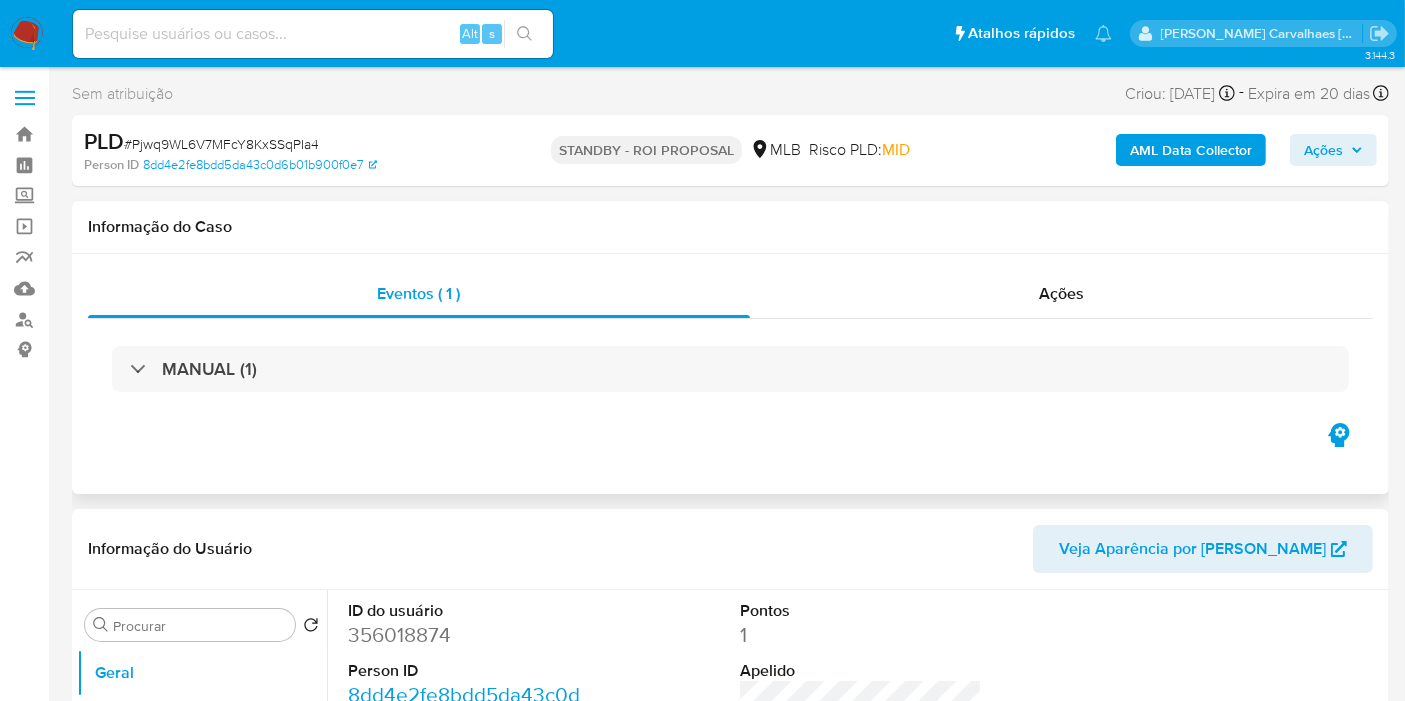 scroll, scrollTop: 222, scrollLeft: 0, axis: vertical 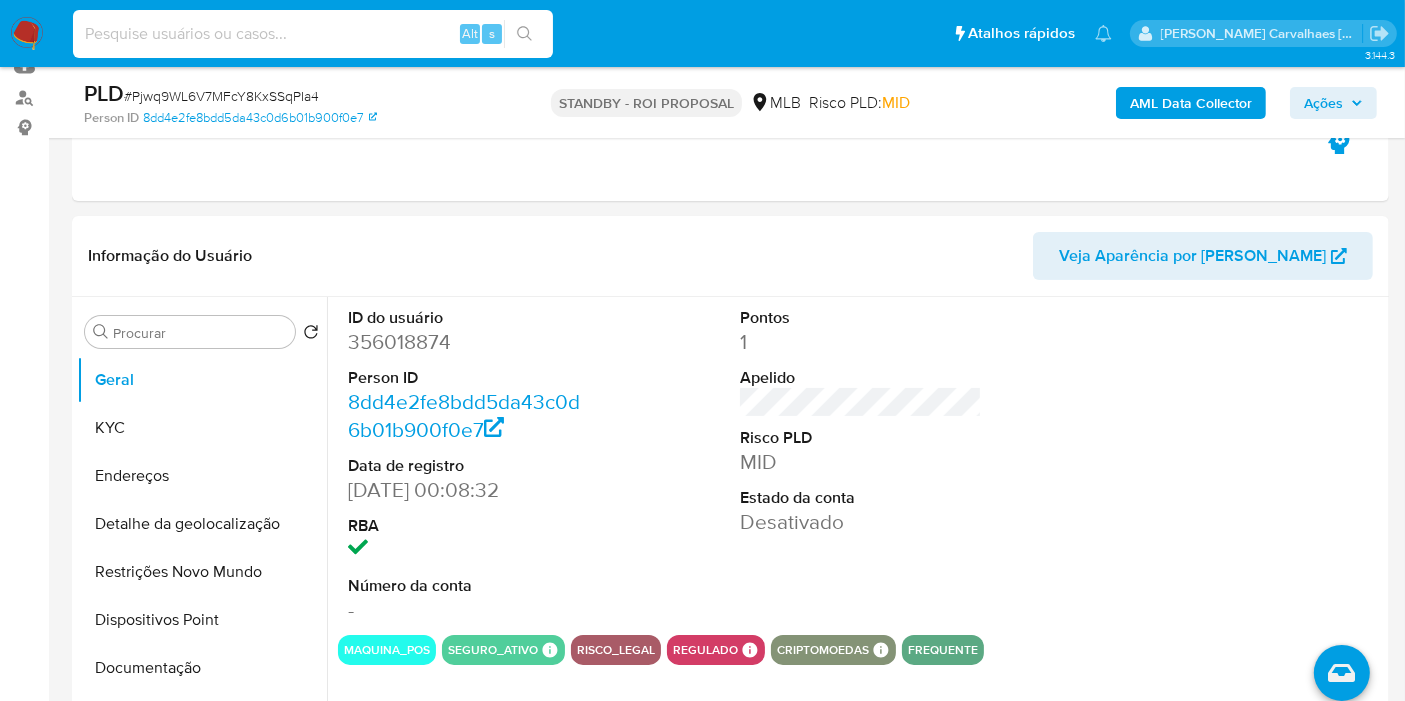 paste on "lqEoBwpW0lfp2xdqLGNoRe7J" 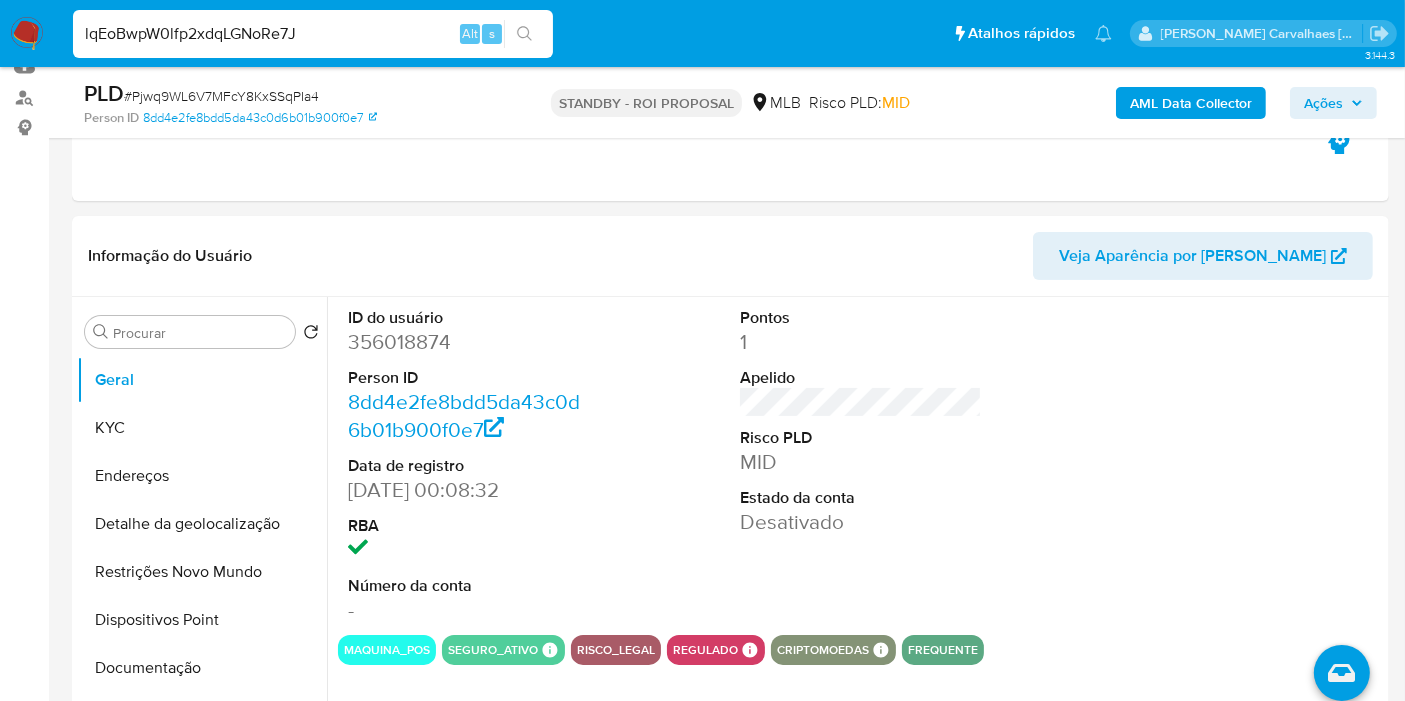 type on "lqEoBwpW0lfp2xdqLGNoRe7J" 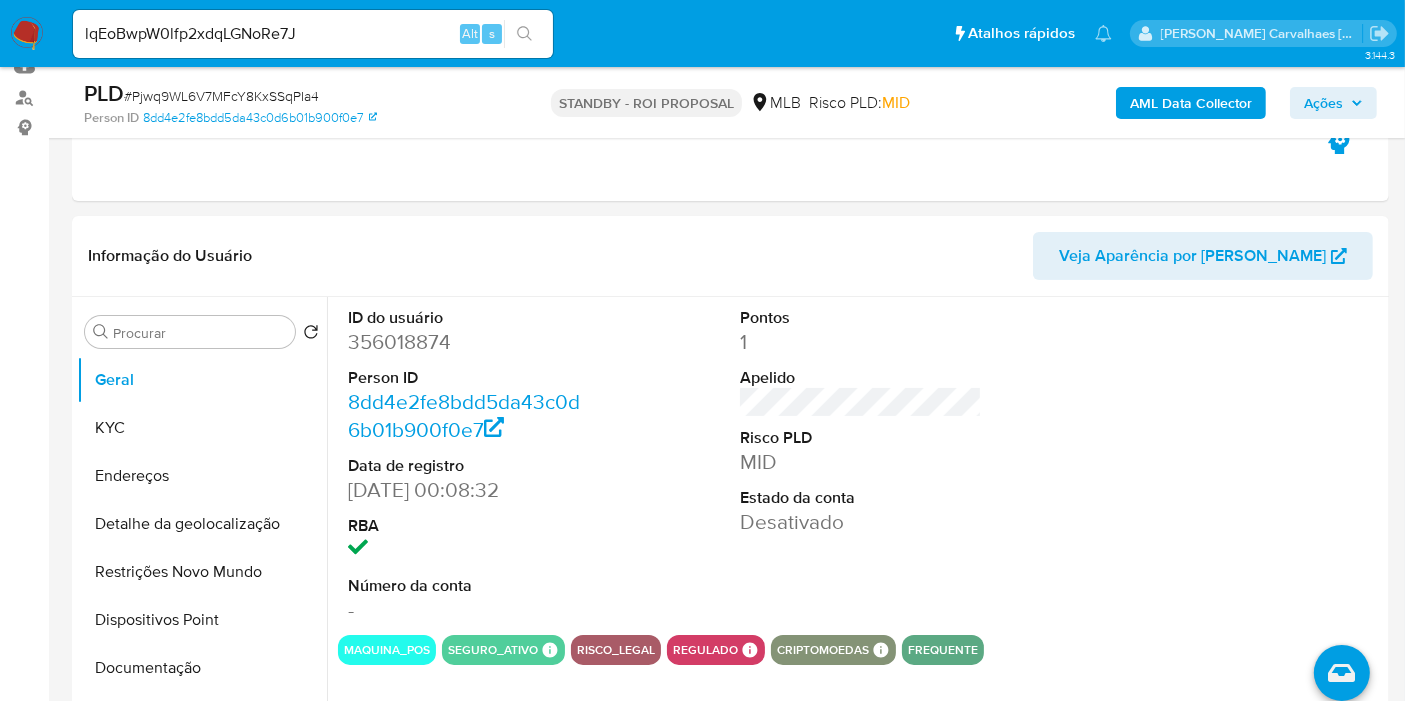 click 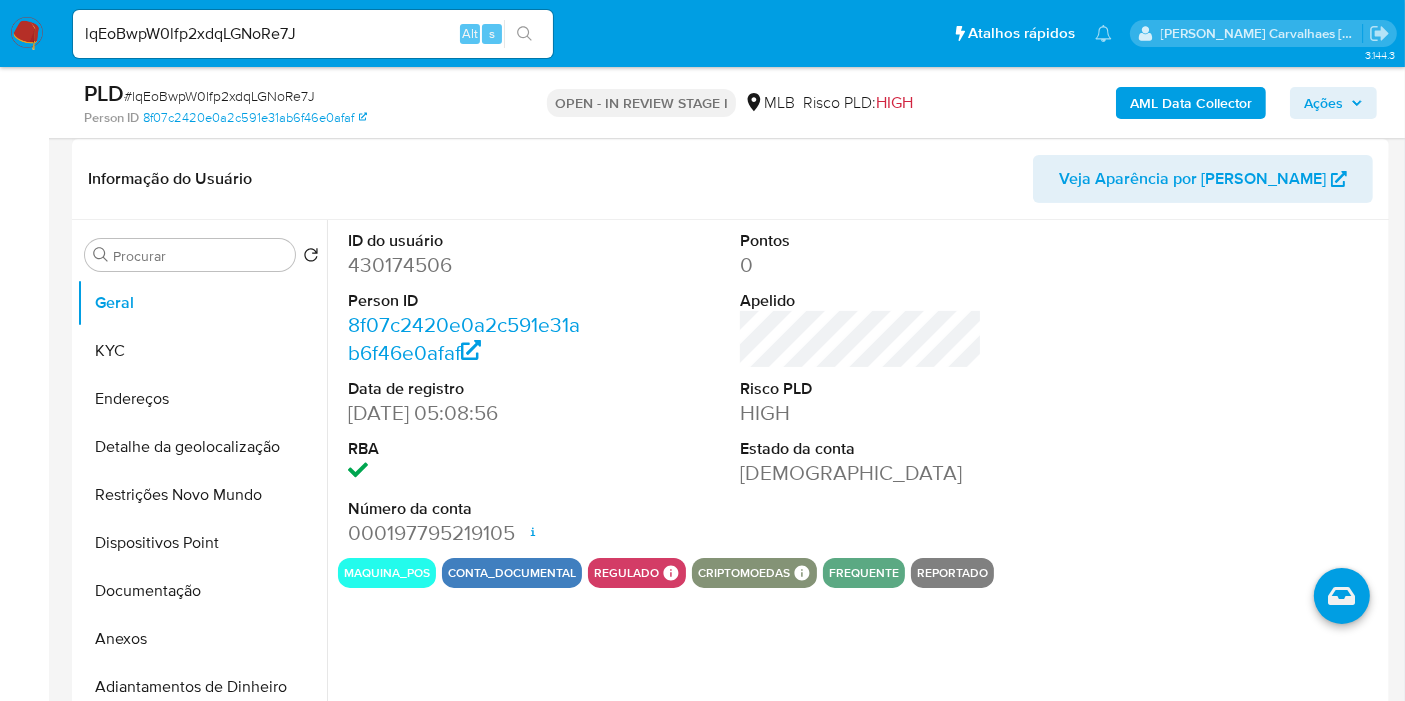 scroll, scrollTop: 333, scrollLeft: 0, axis: vertical 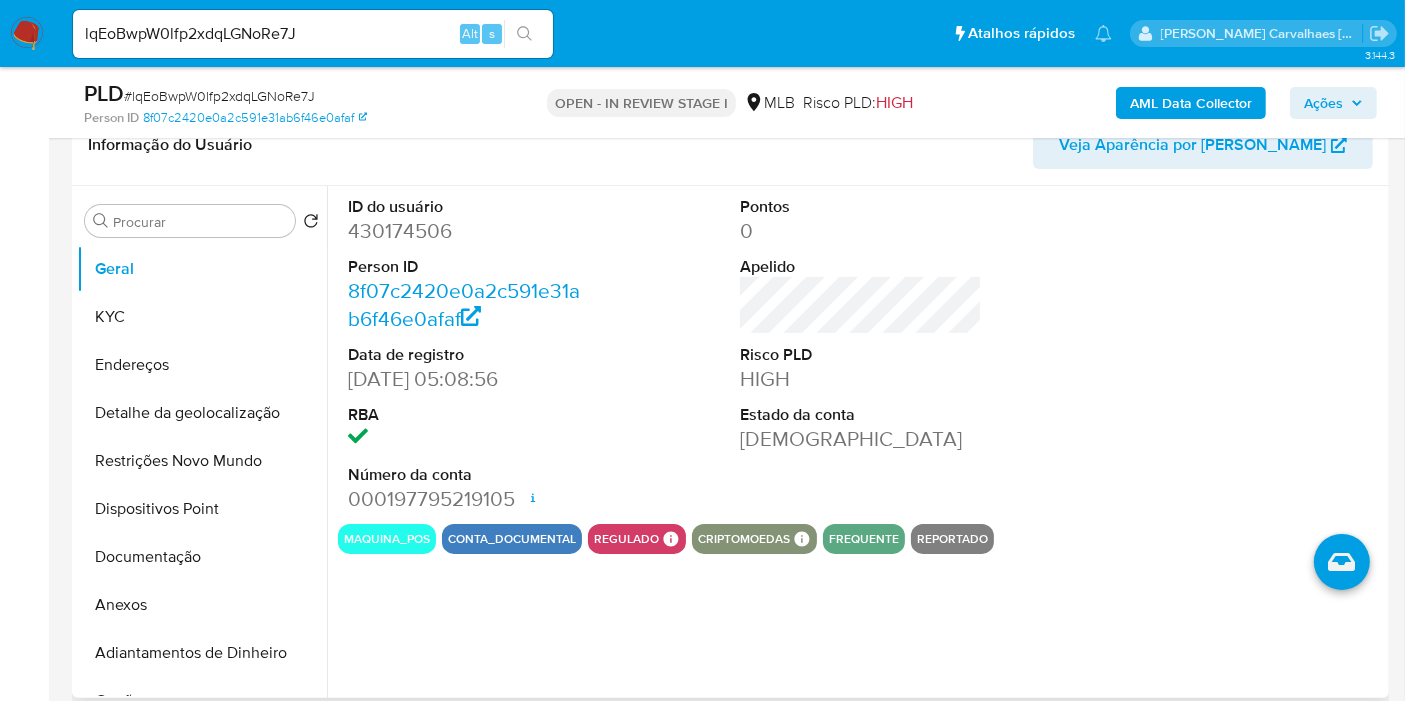select on "10" 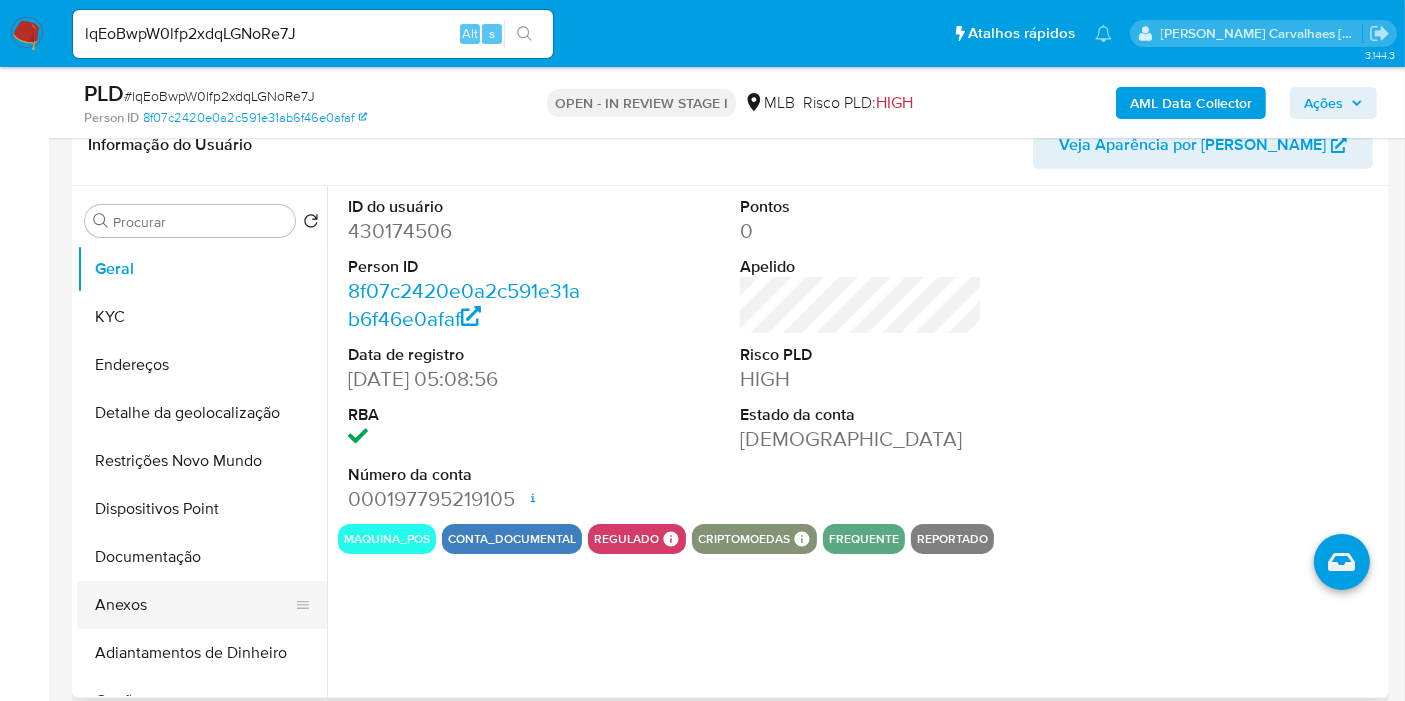 click on "Anexos" at bounding box center [194, 605] 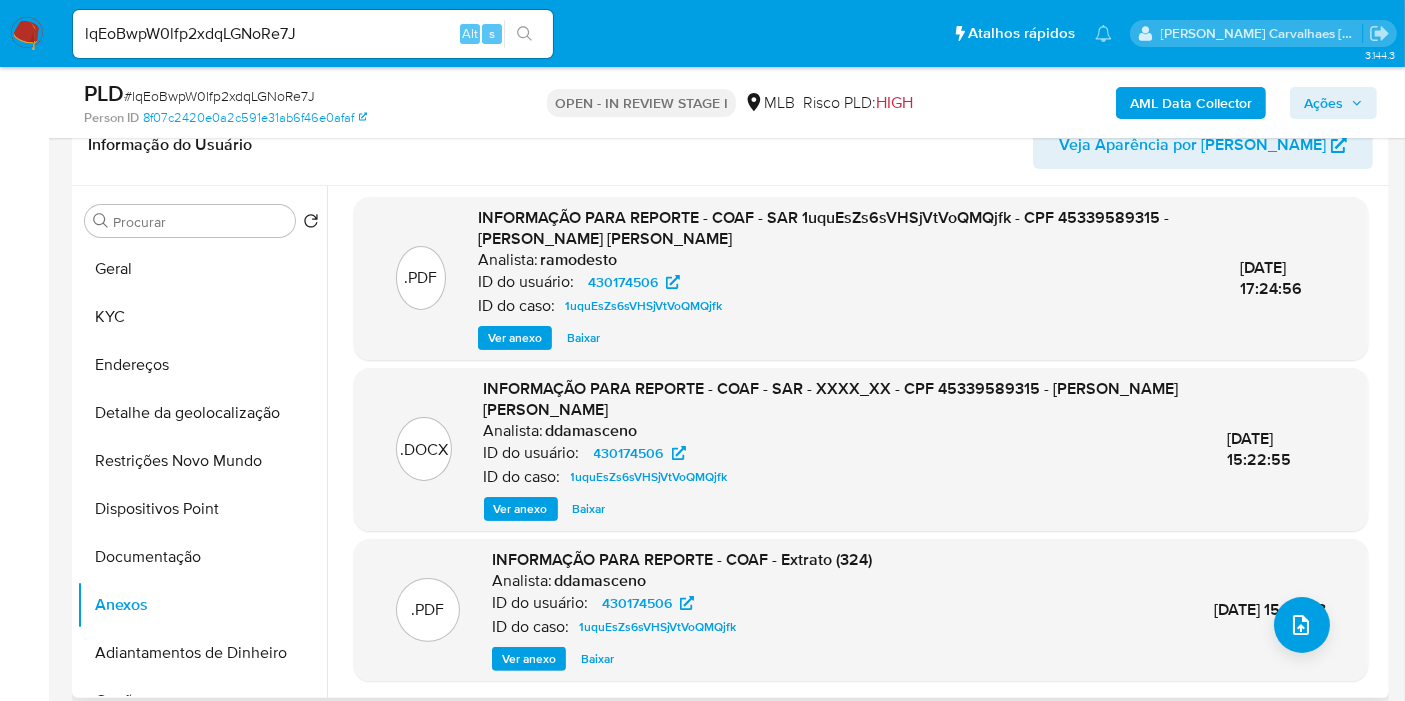 scroll, scrollTop: 5, scrollLeft: 0, axis: vertical 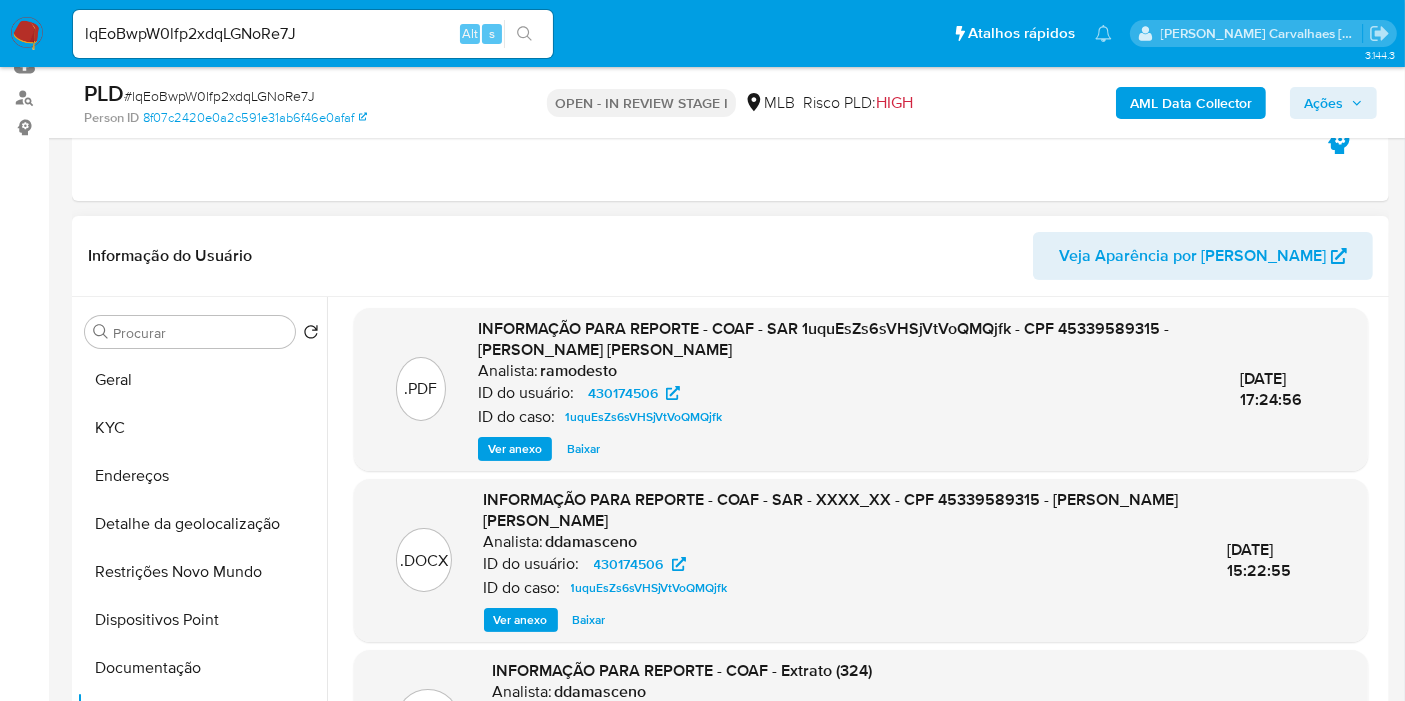 click on "Ver anexo" at bounding box center (521, 620) 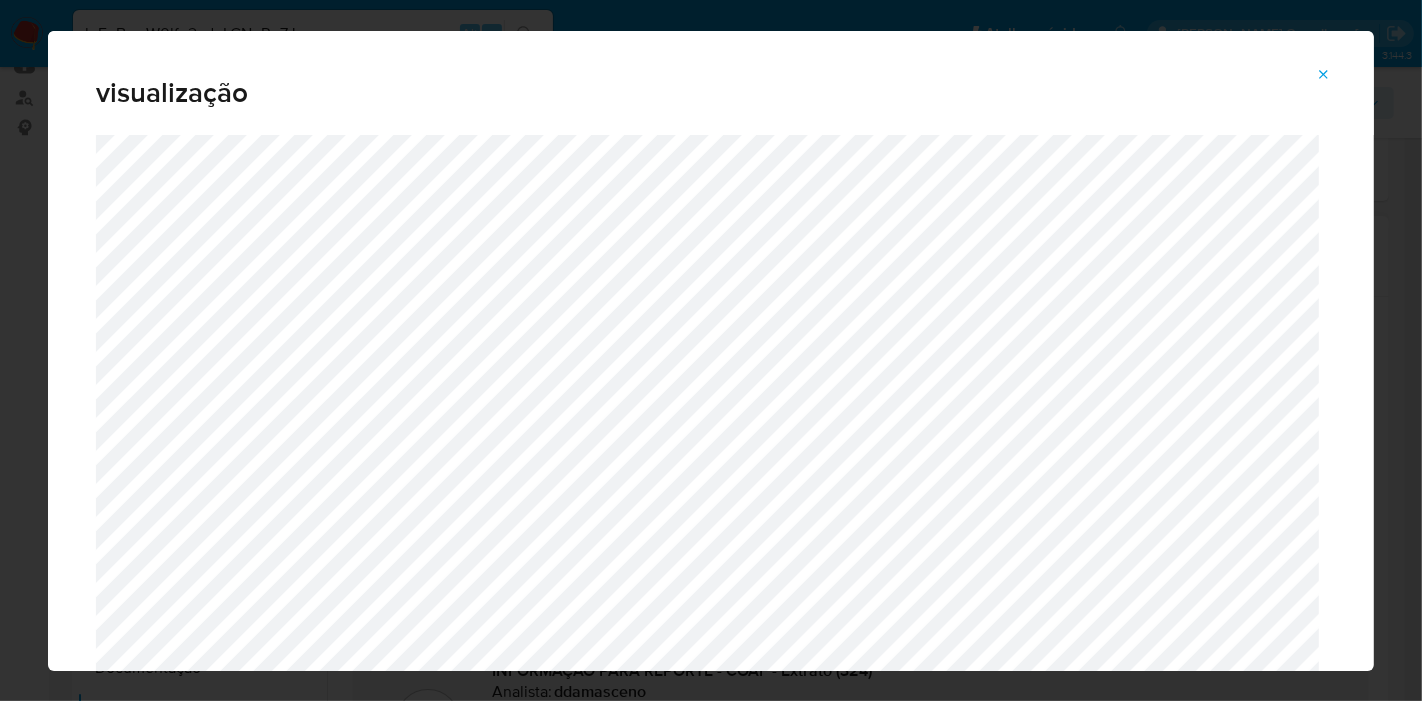 click 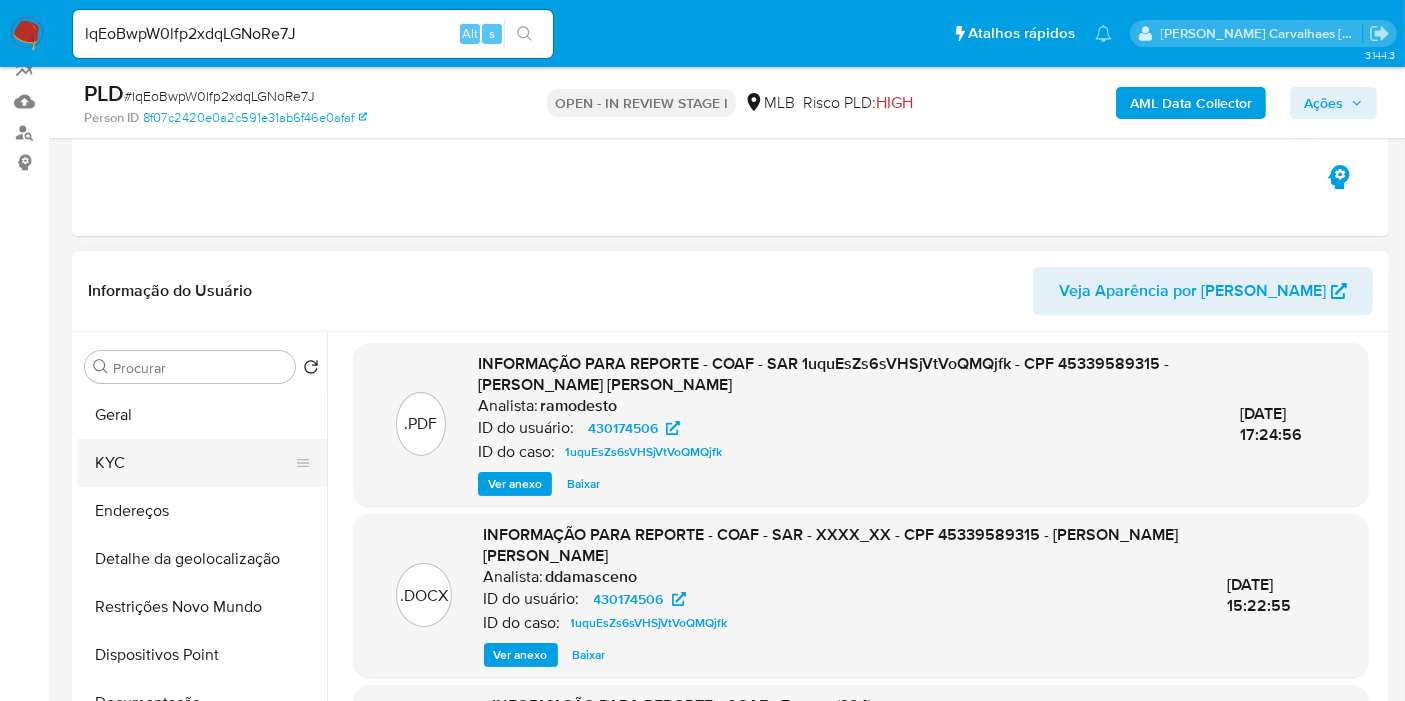 scroll, scrollTop: 222, scrollLeft: 0, axis: vertical 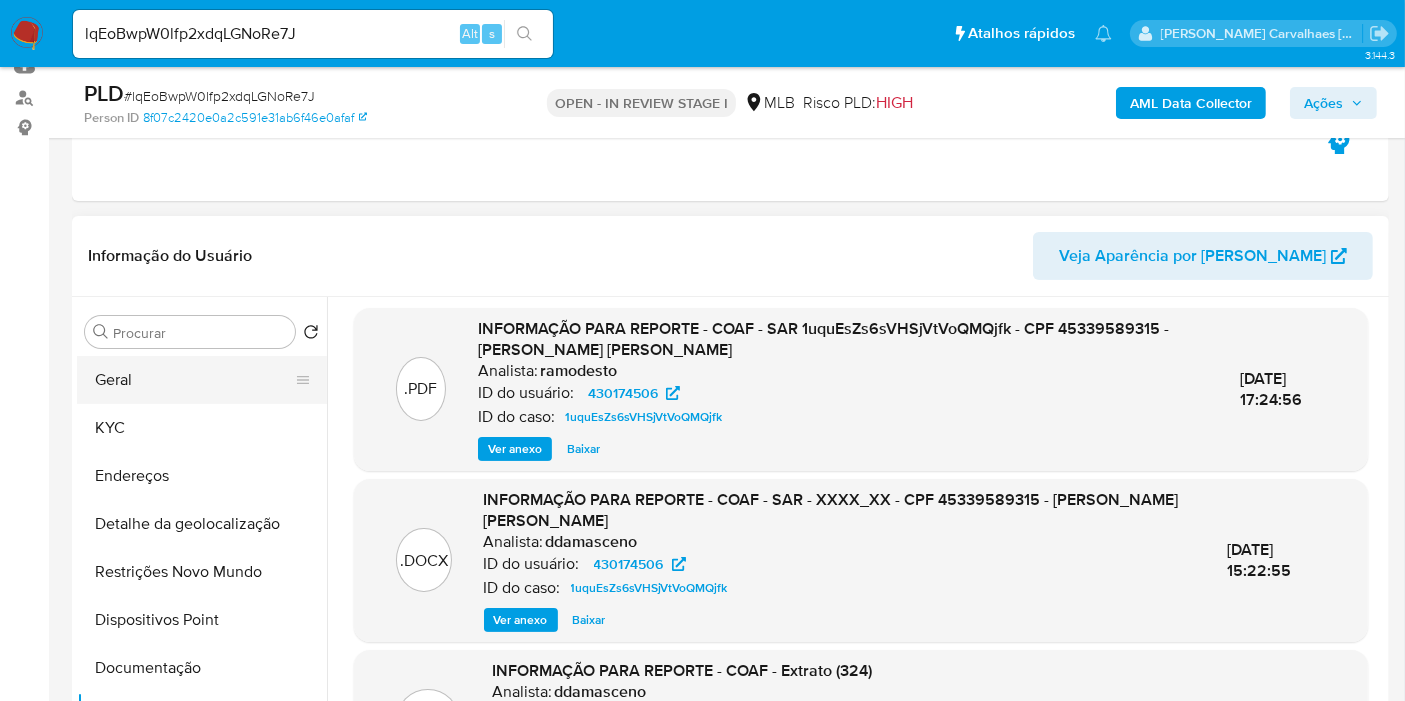 click on "Geral" at bounding box center (194, 380) 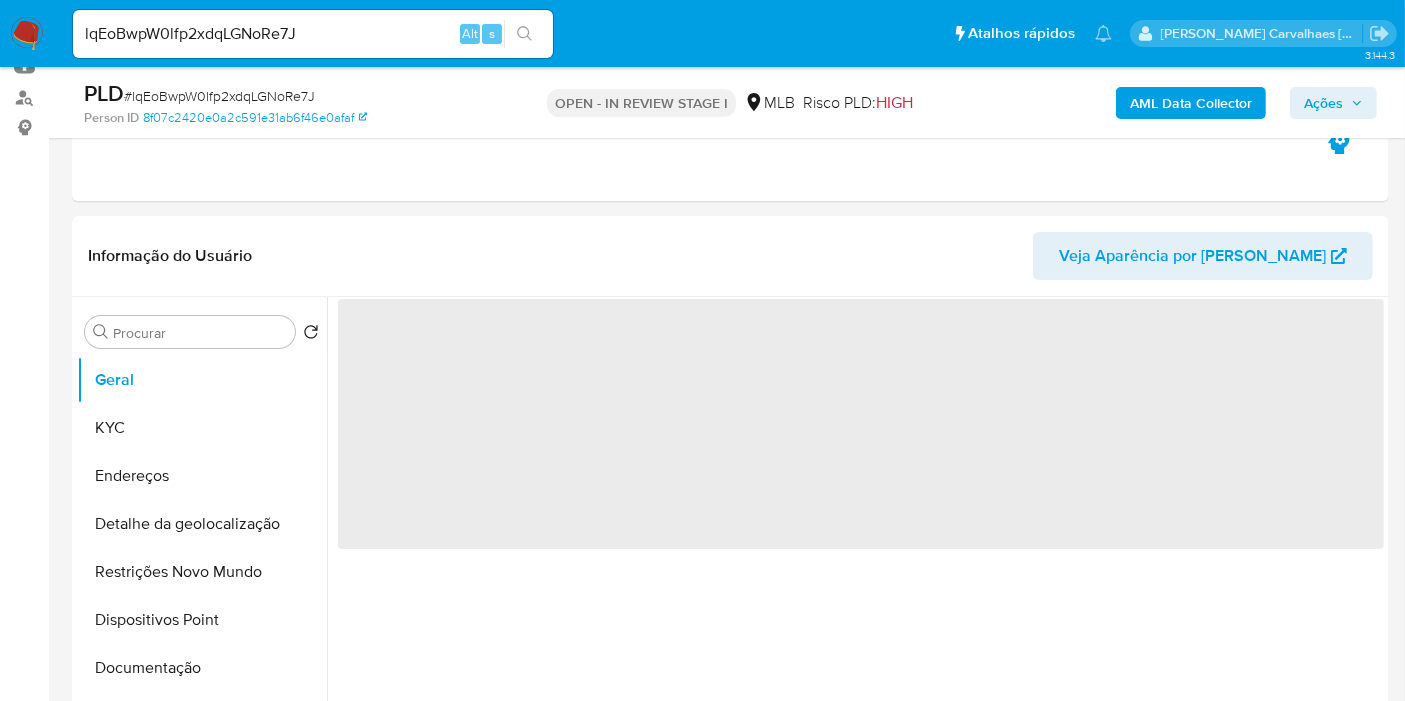 scroll, scrollTop: 0, scrollLeft: 0, axis: both 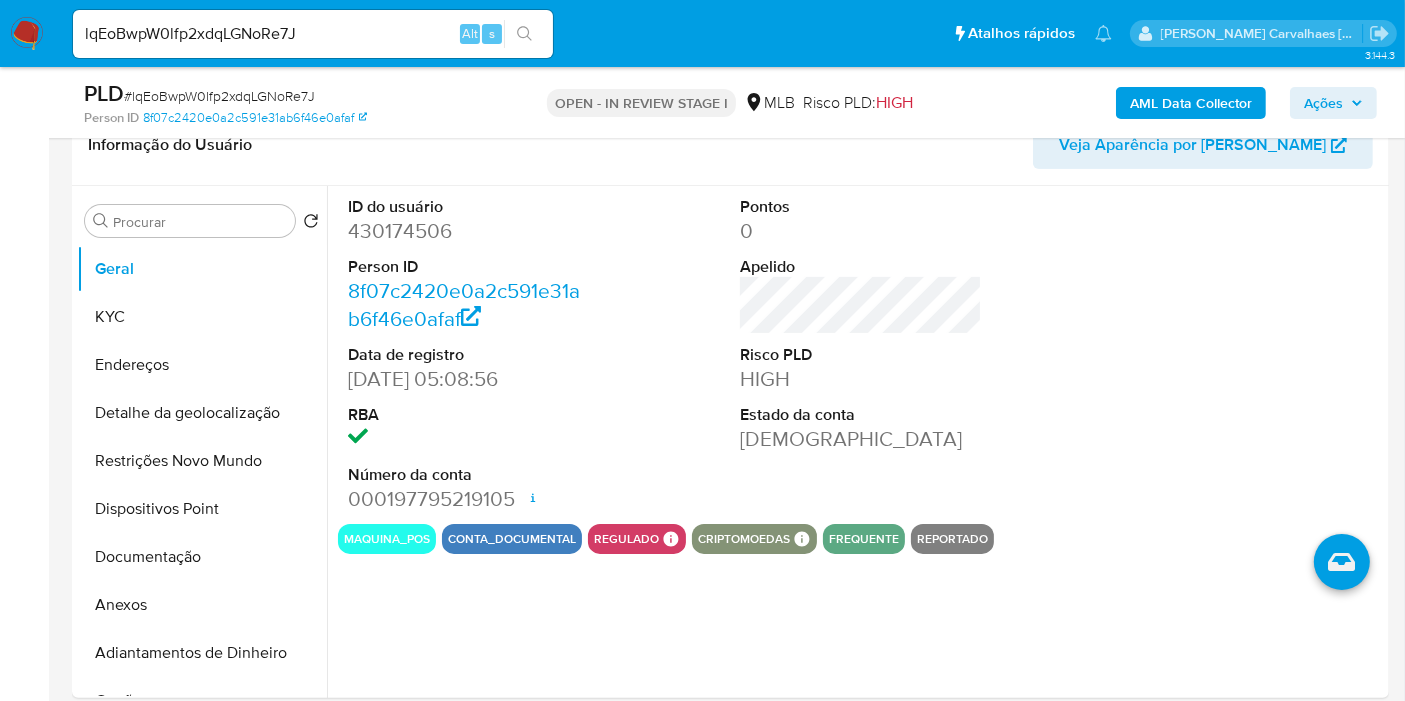 type 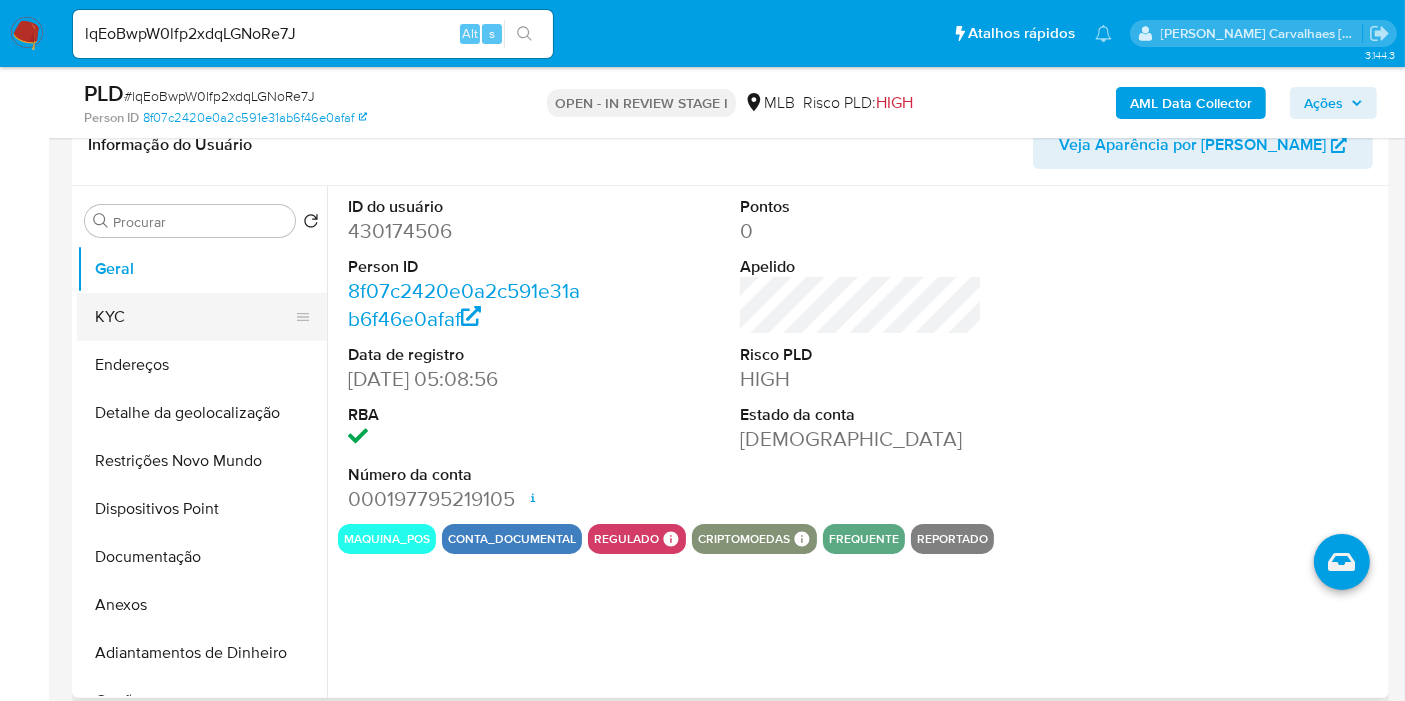 click on "KYC" at bounding box center [194, 317] 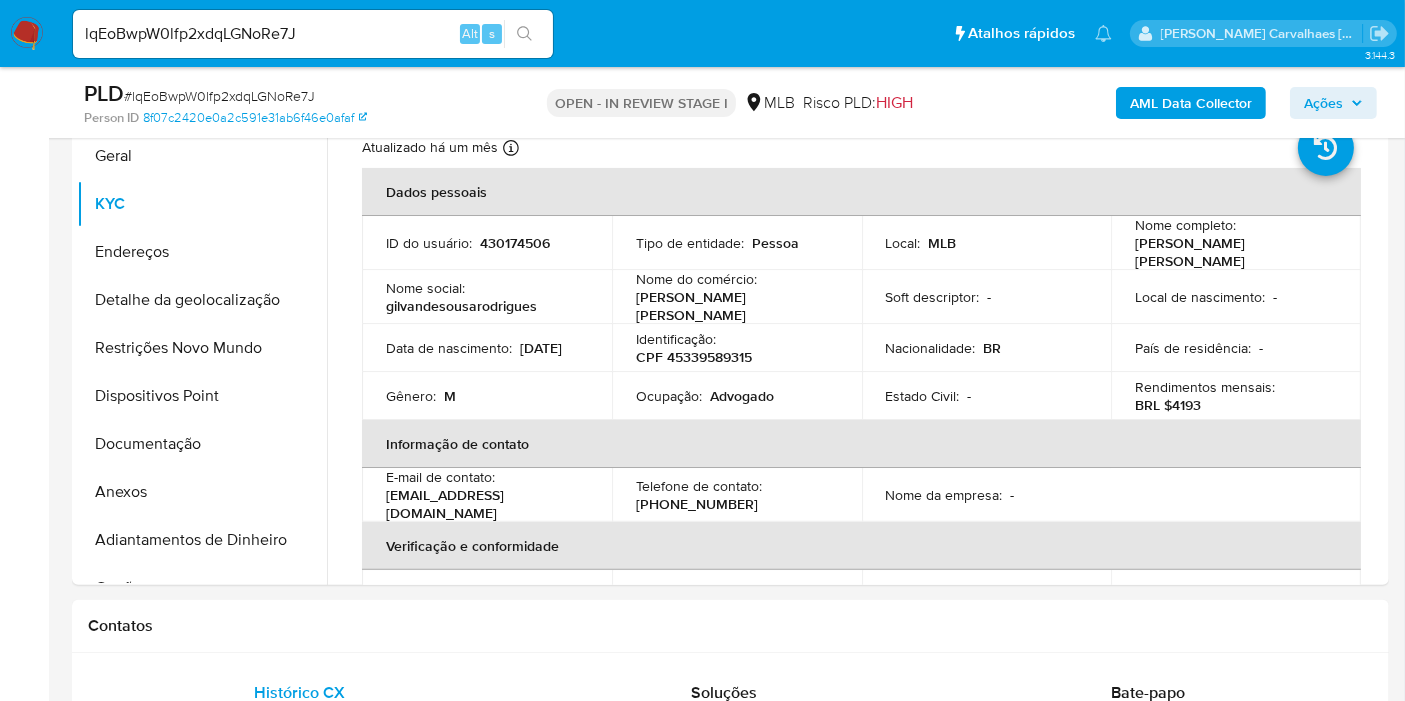 scroll, scrollTop: 474, scrollLeft: 0, axis: vertical 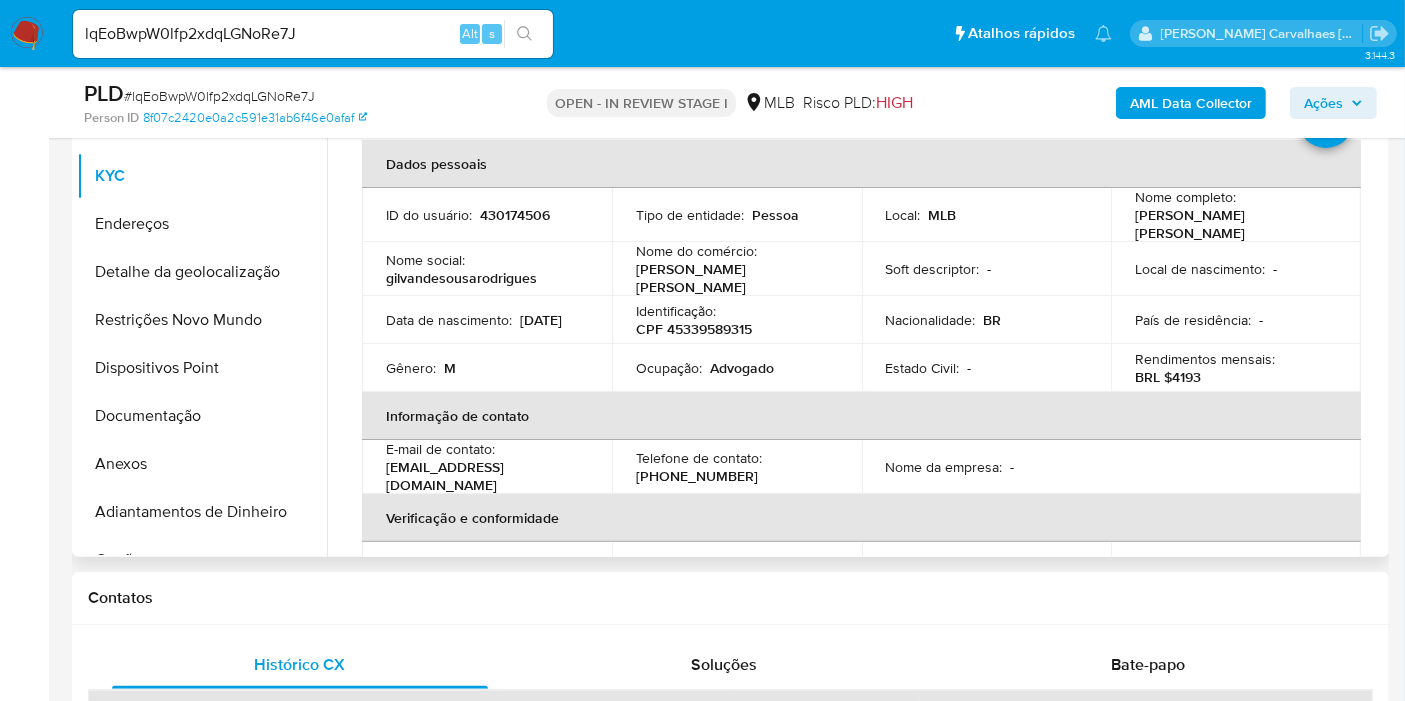 type 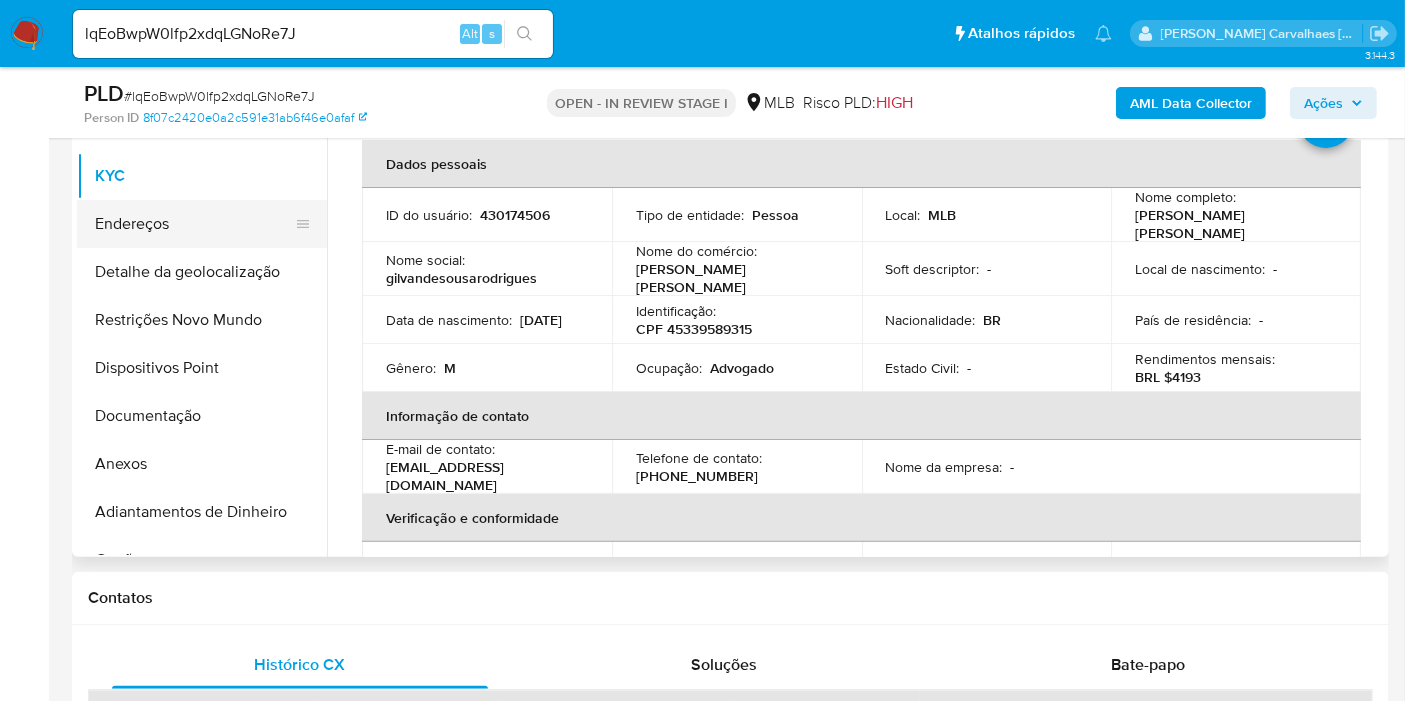 click on "Endereços" at bounding box center [194, 224] 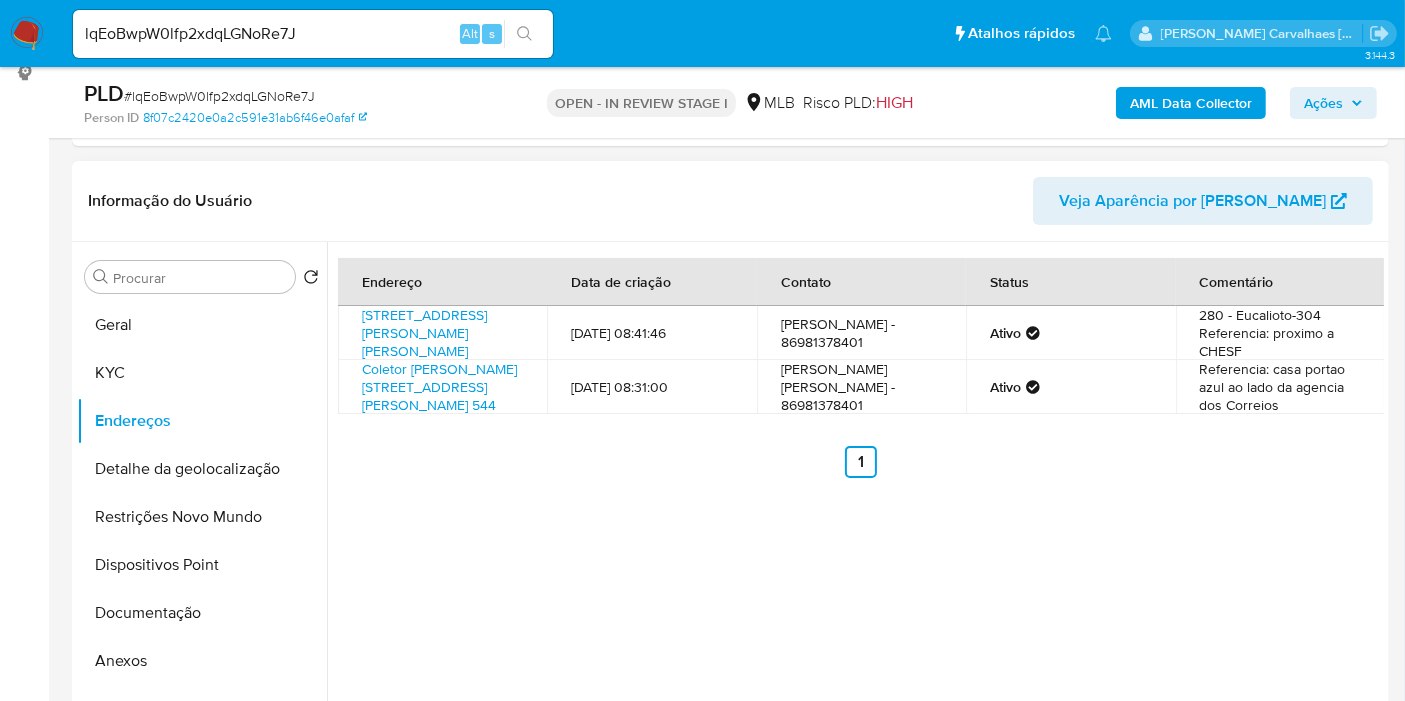 scroll, scrollTop: 252, scrollLeft: 0, axis: vertical 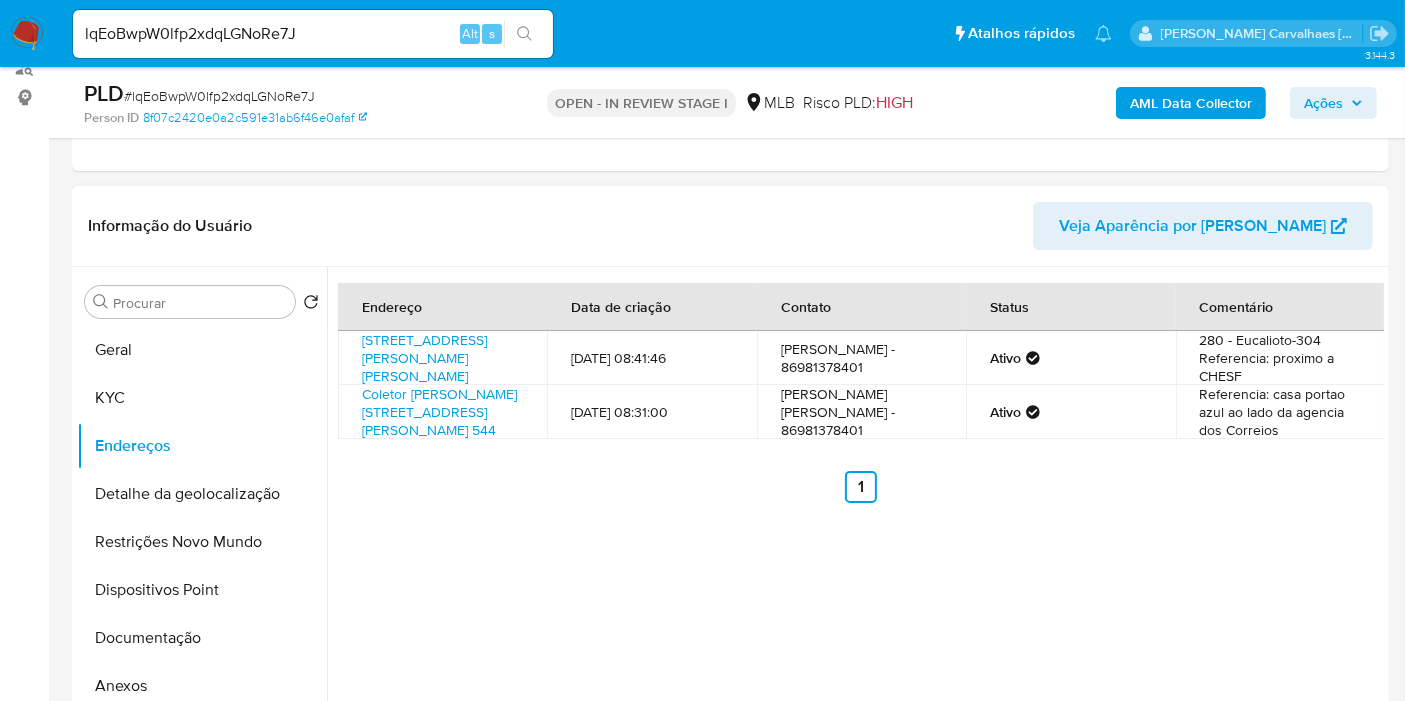 type 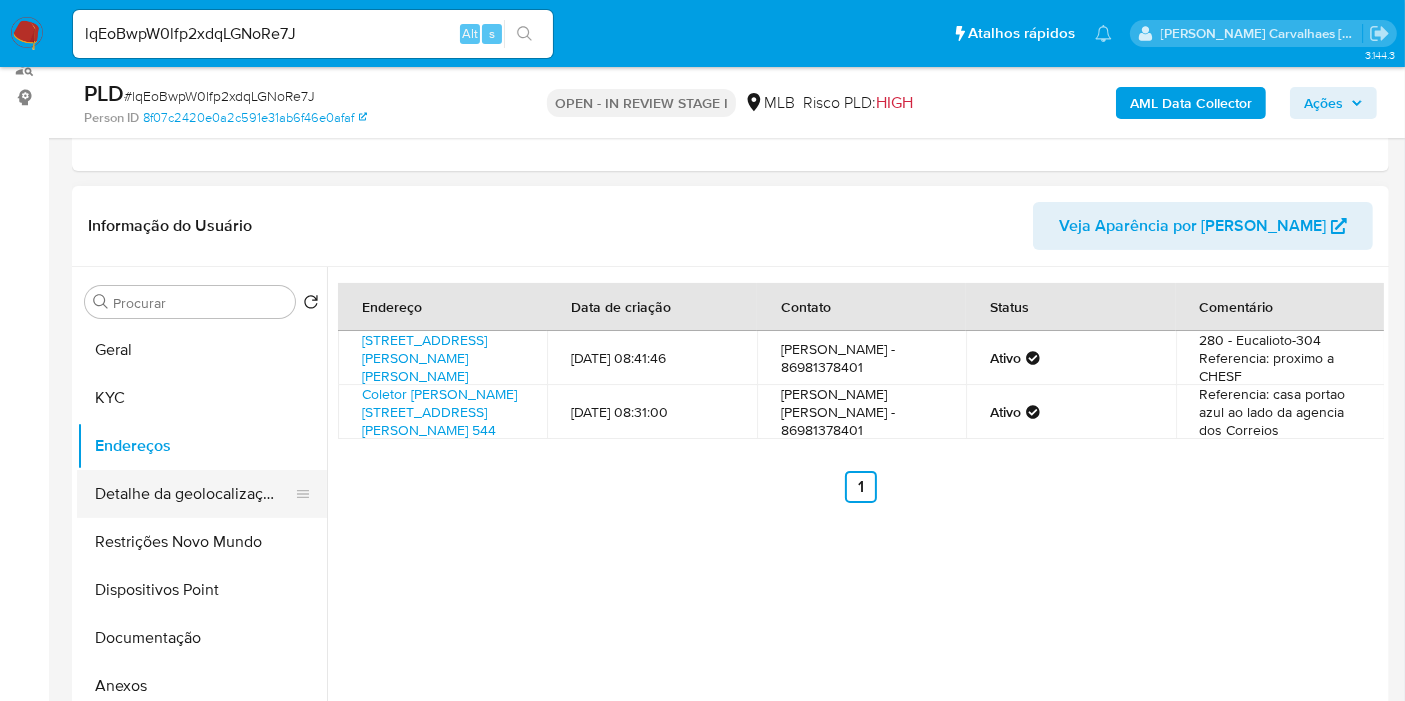 click on "Detalhe da geolocalização" at bounding box center [194, 494] 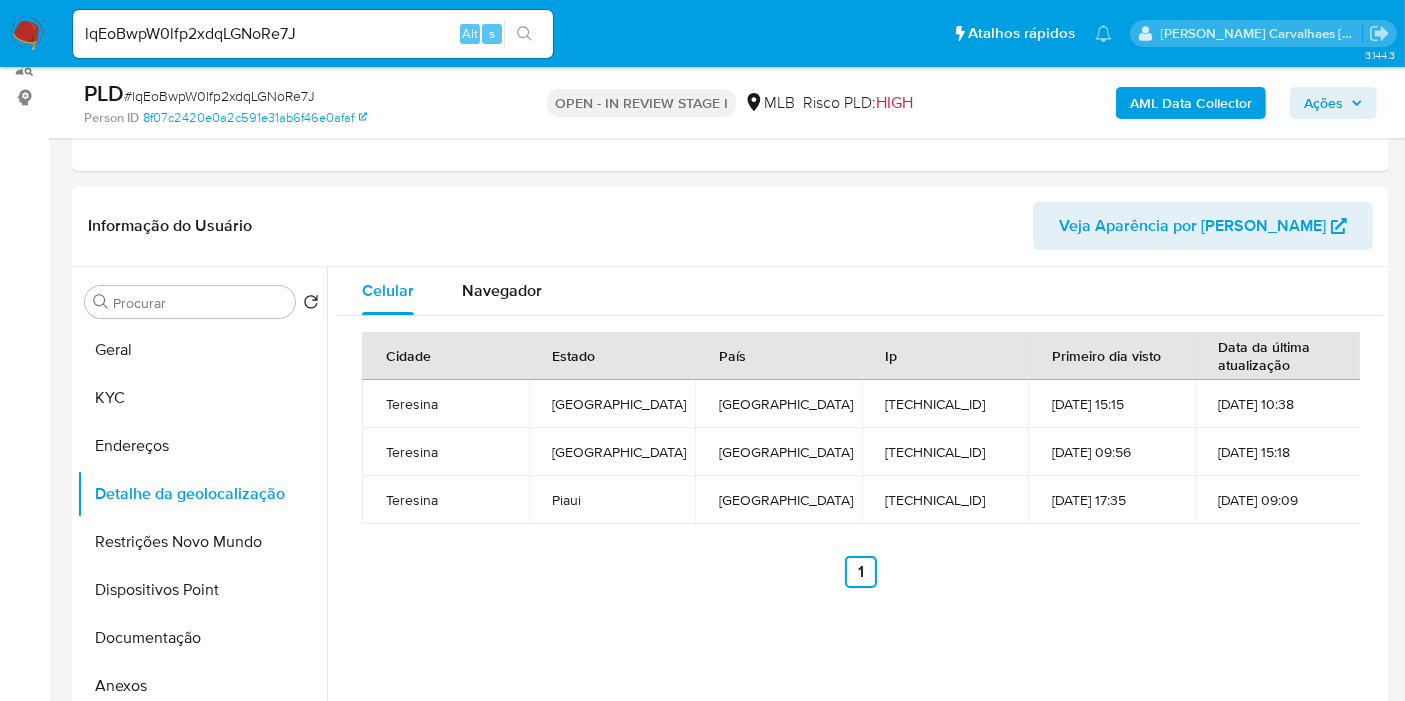 type 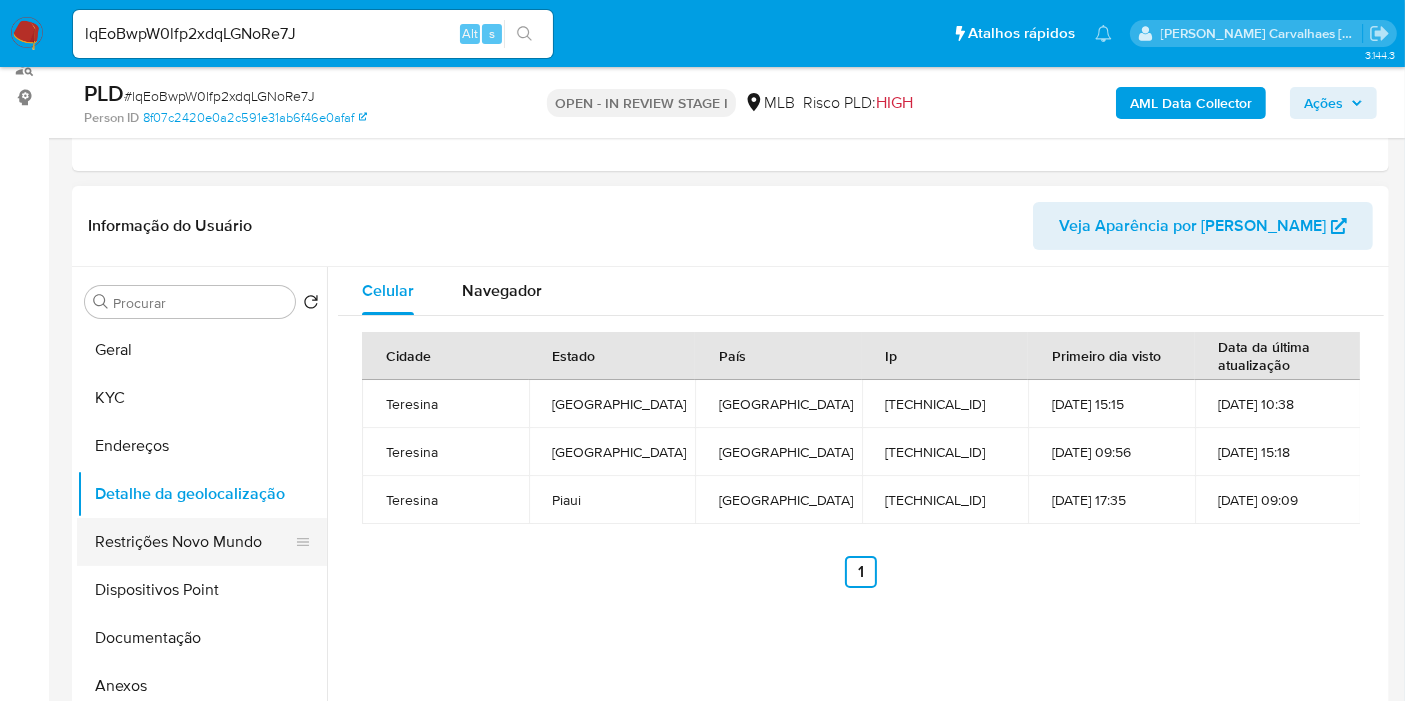 click on "Restrições Novo Mundo" at bounding box center (194, 542) 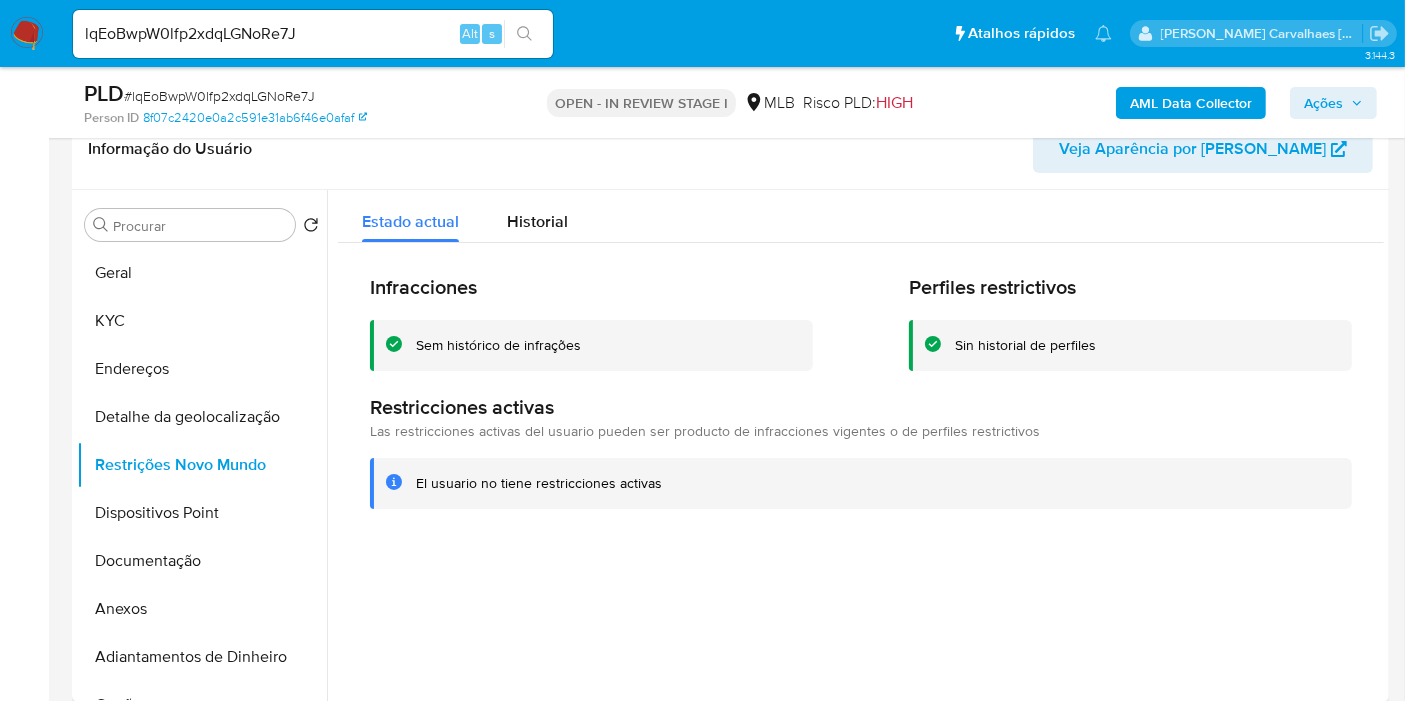 scroll, scrollTop: 363, scrollLeft: 0, axis: vertical 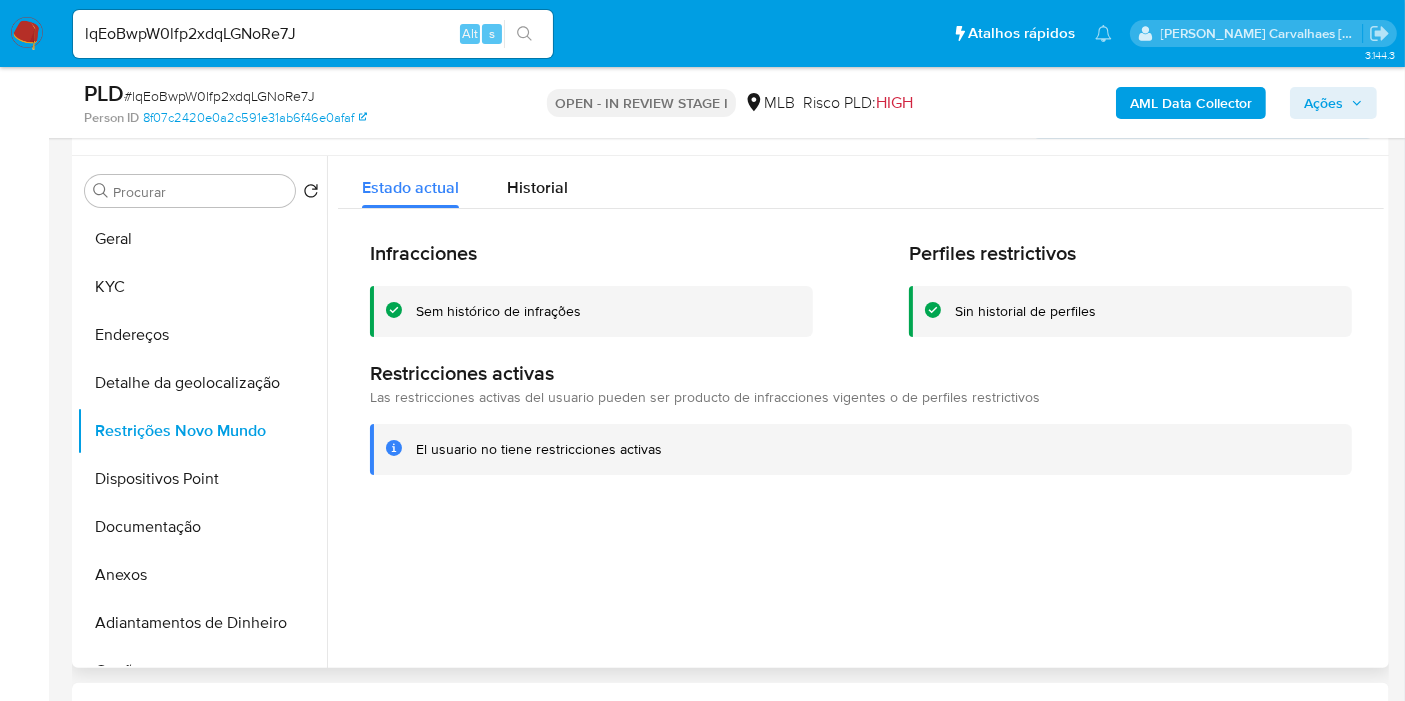 type 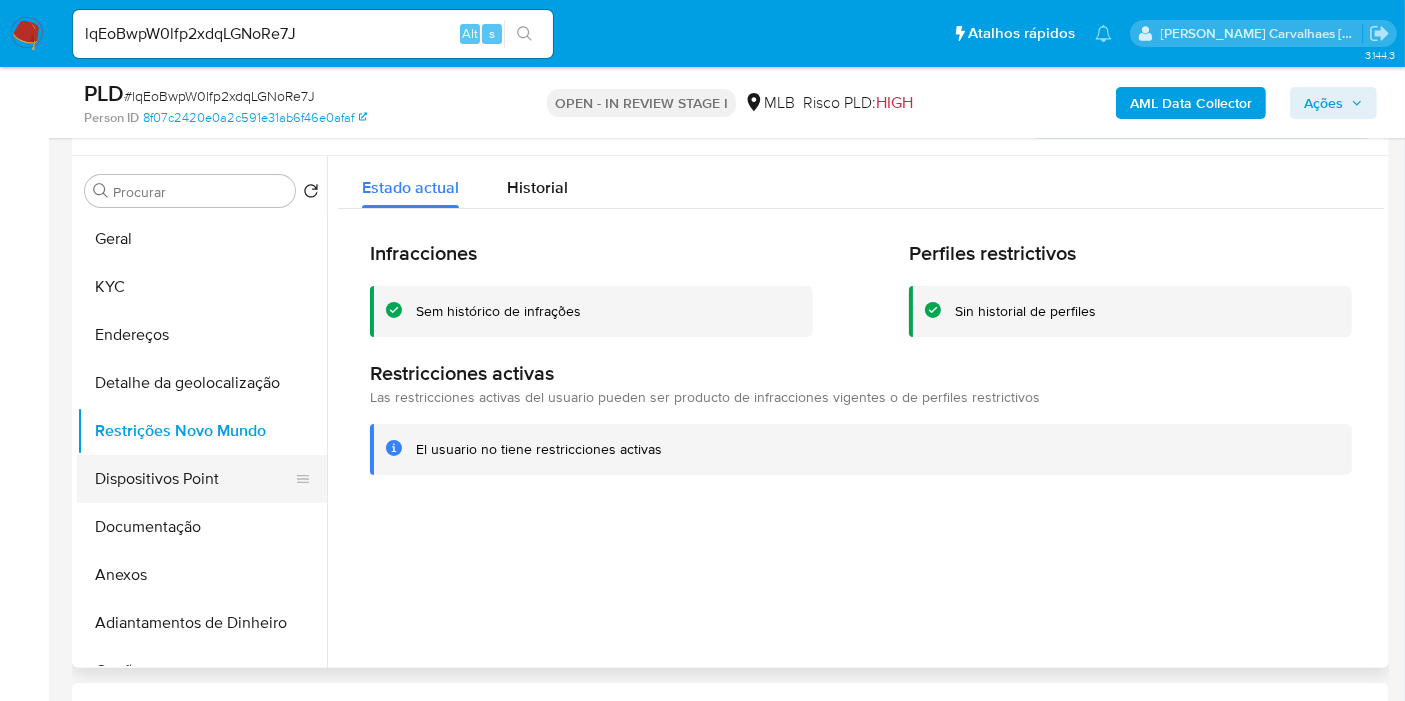 click on "Dispositivos Point" at bounding box center [194, 479] 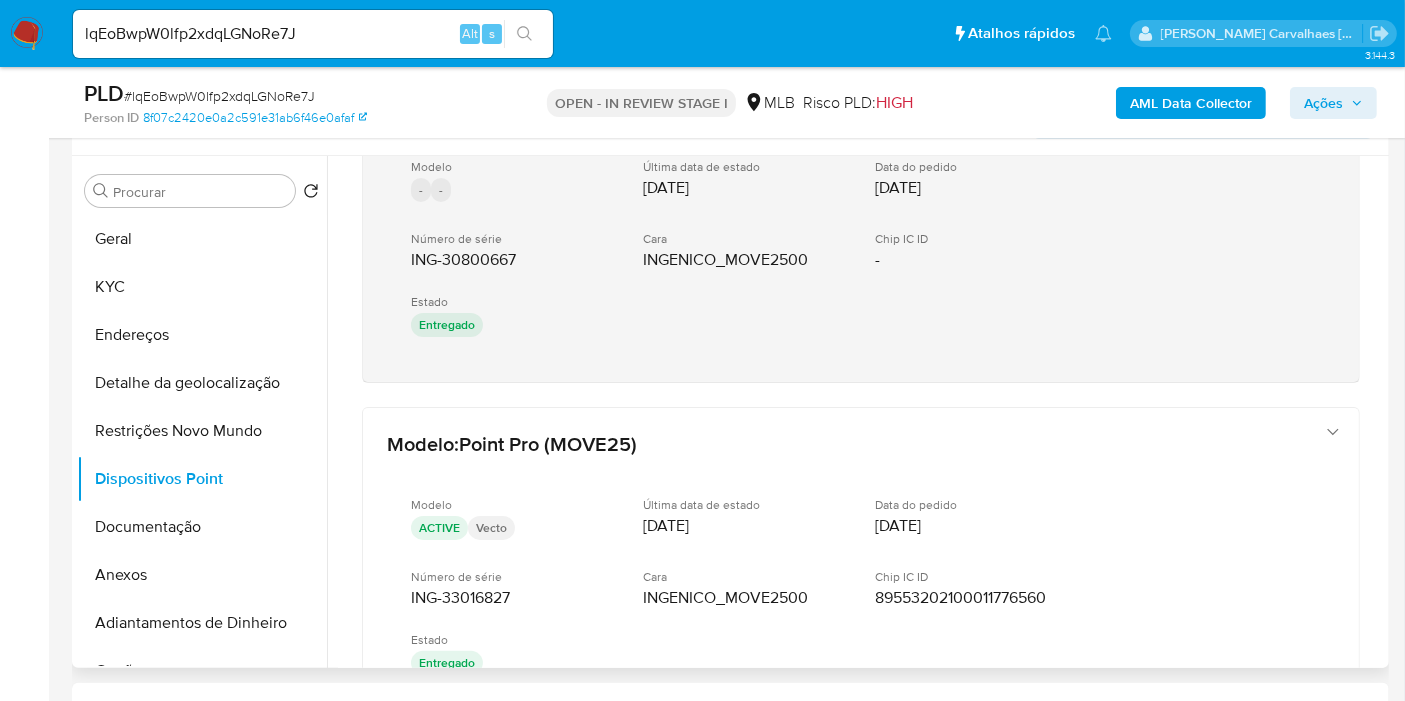 scroll, scrollTop: 0, scrollLeft: 0, axis: both 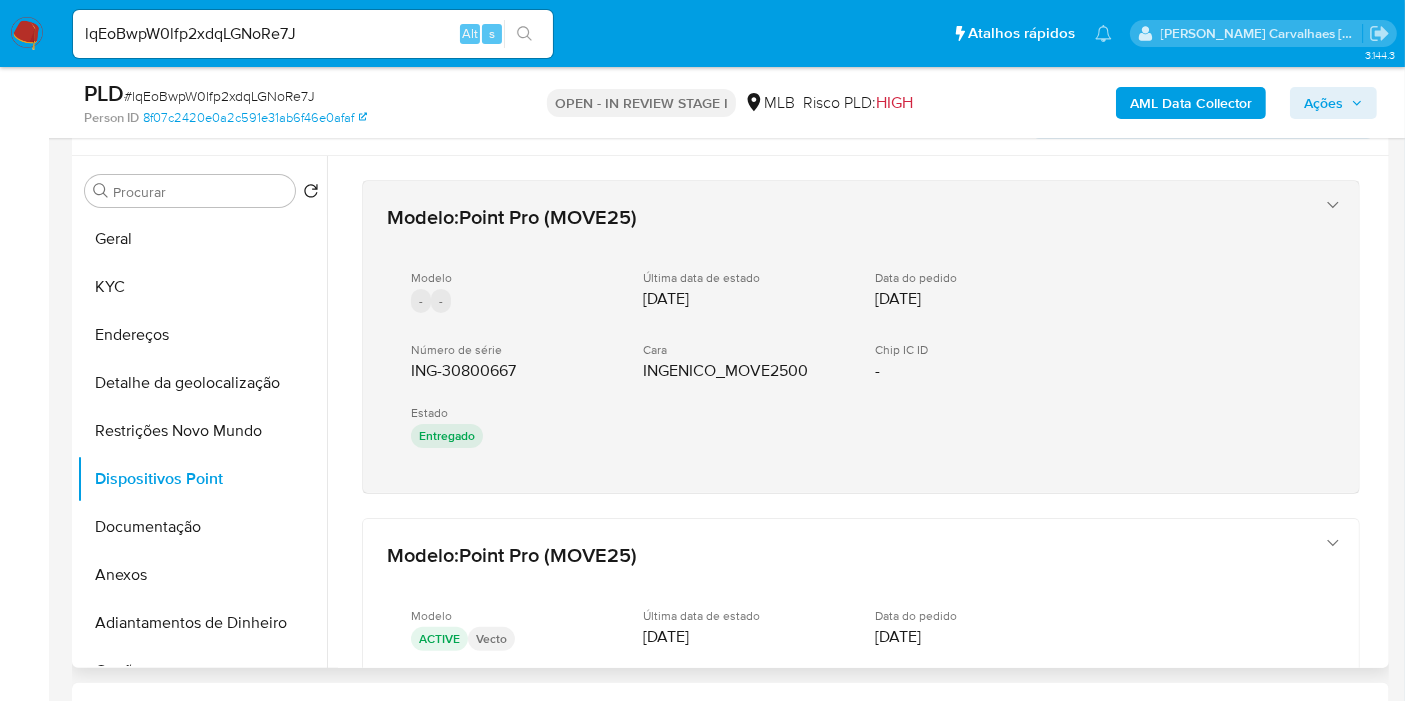 type 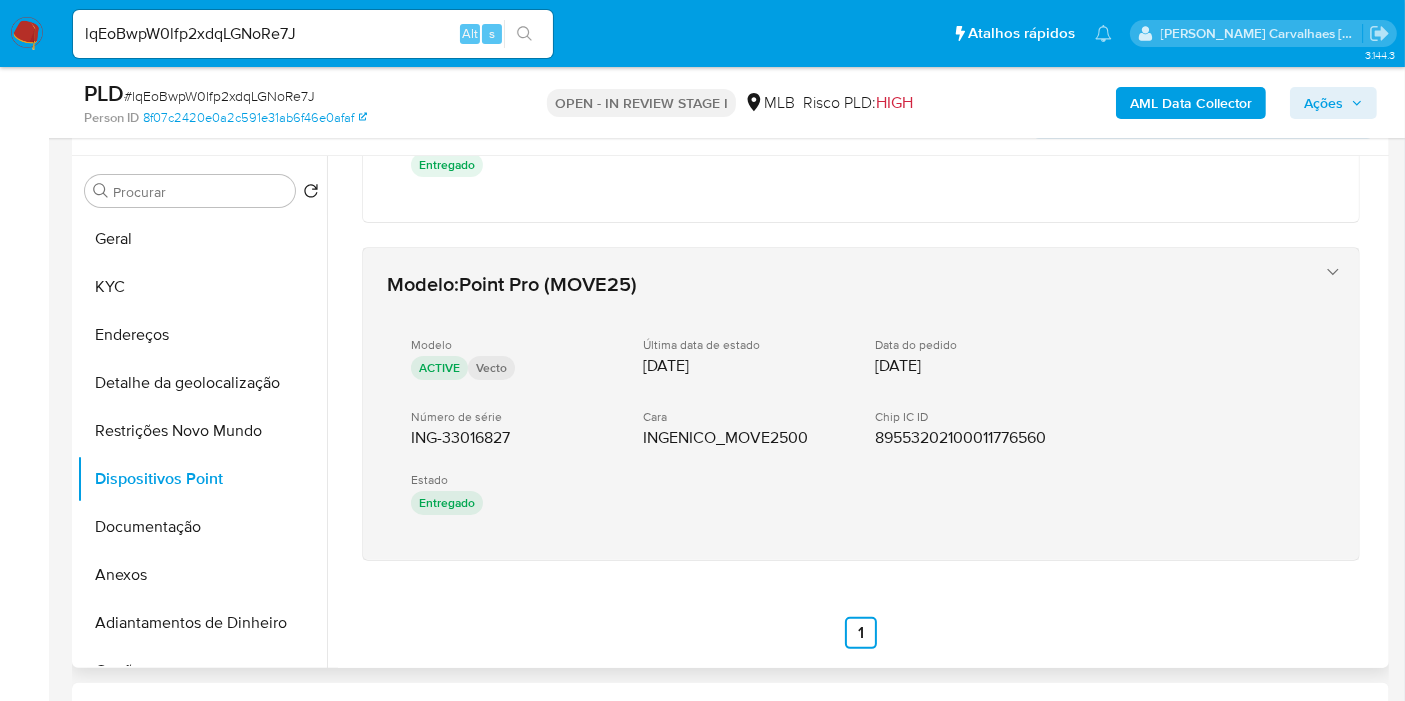 scroll, scrollTop: 282, scrollLeft: 0, axis: vertical 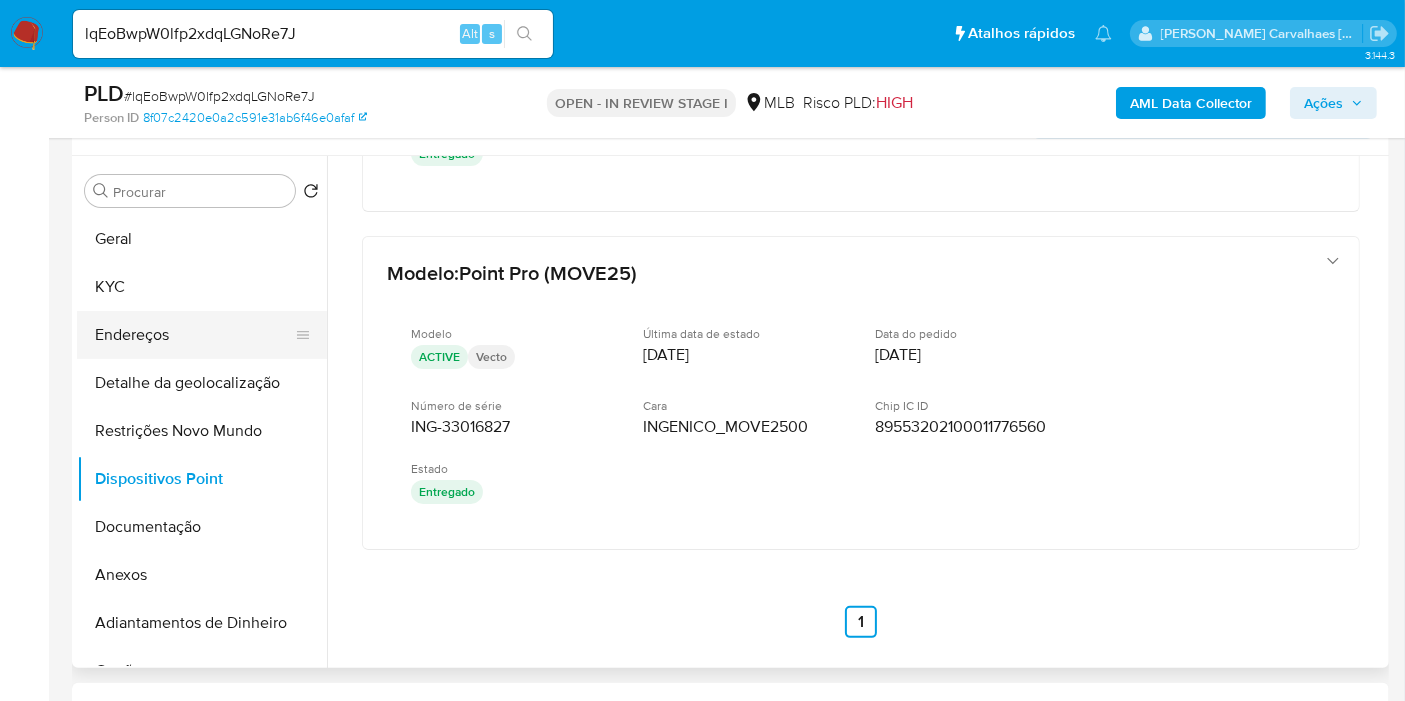 click on "Endereços" at bounding box center (194, 335) 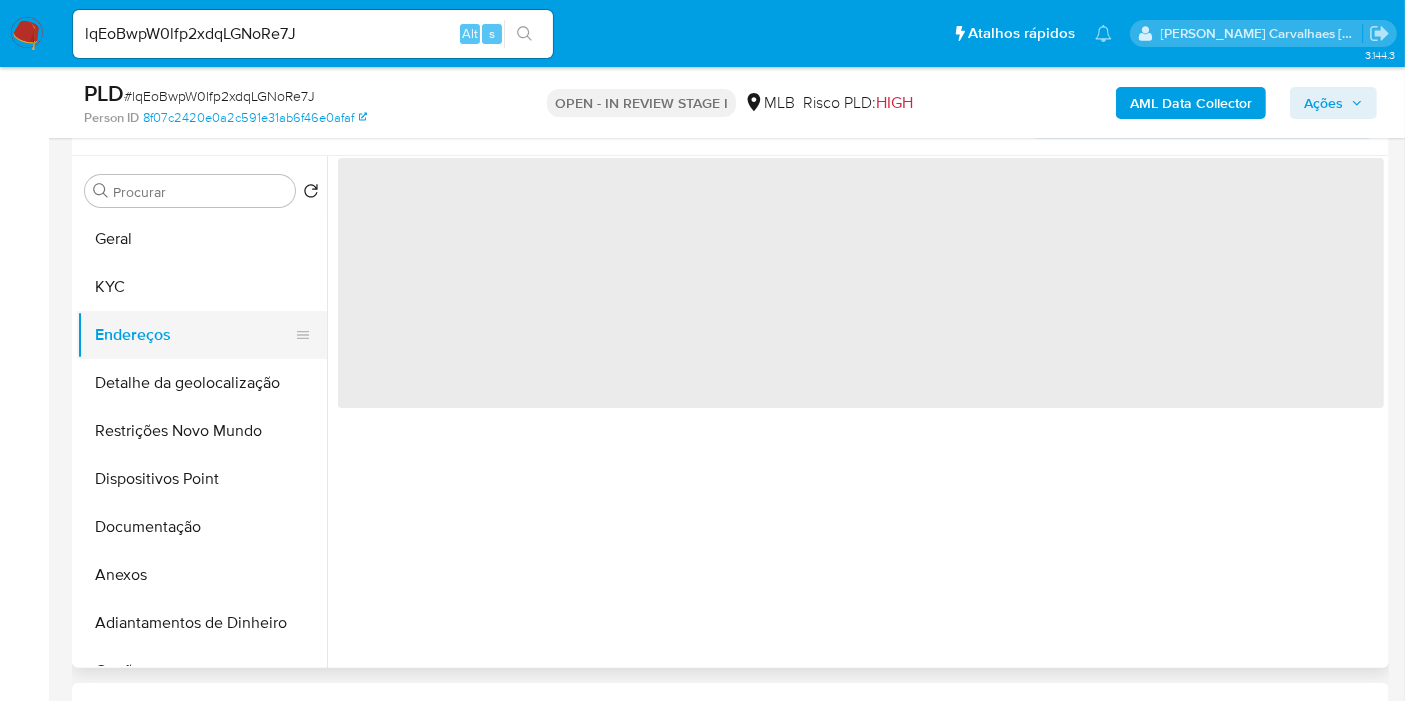 scroll, scrollTop: 0, scrollLeft: 0, axis: both 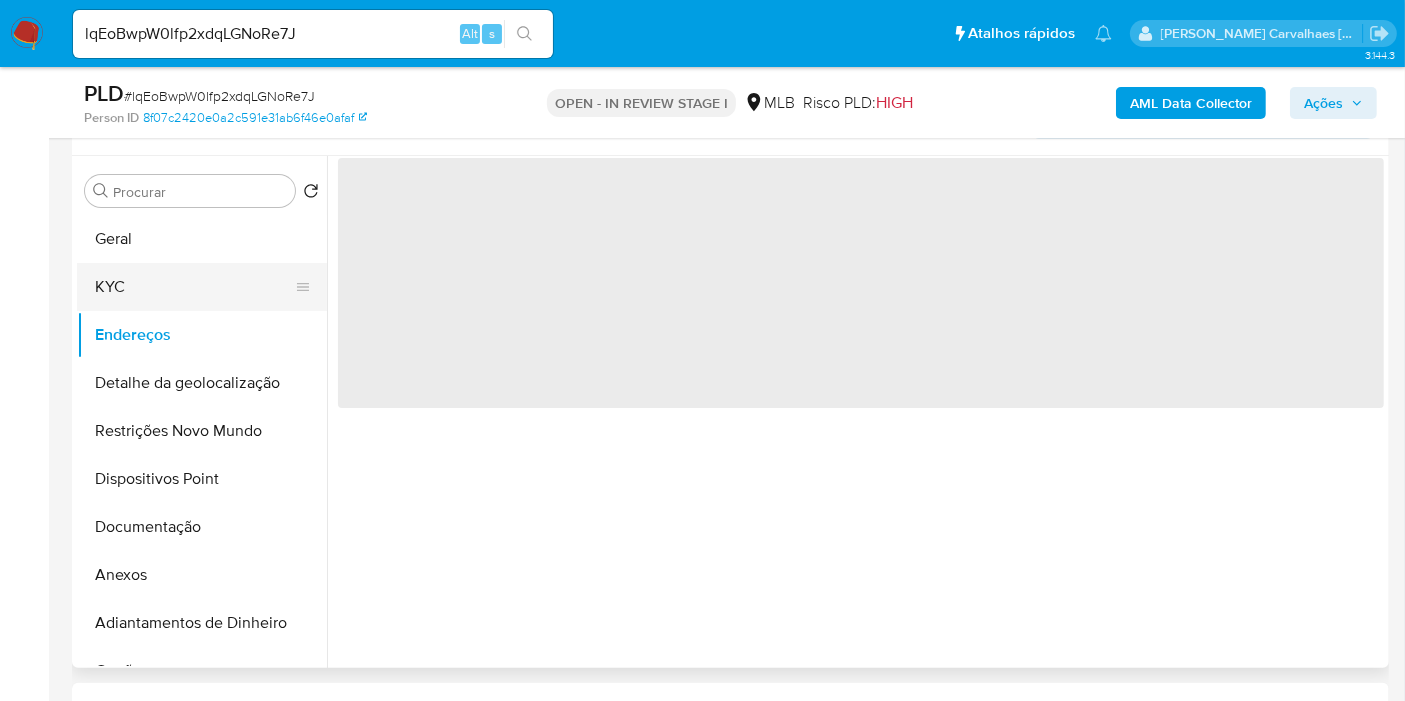 click on "KYC" at bounding box center [194, 287] 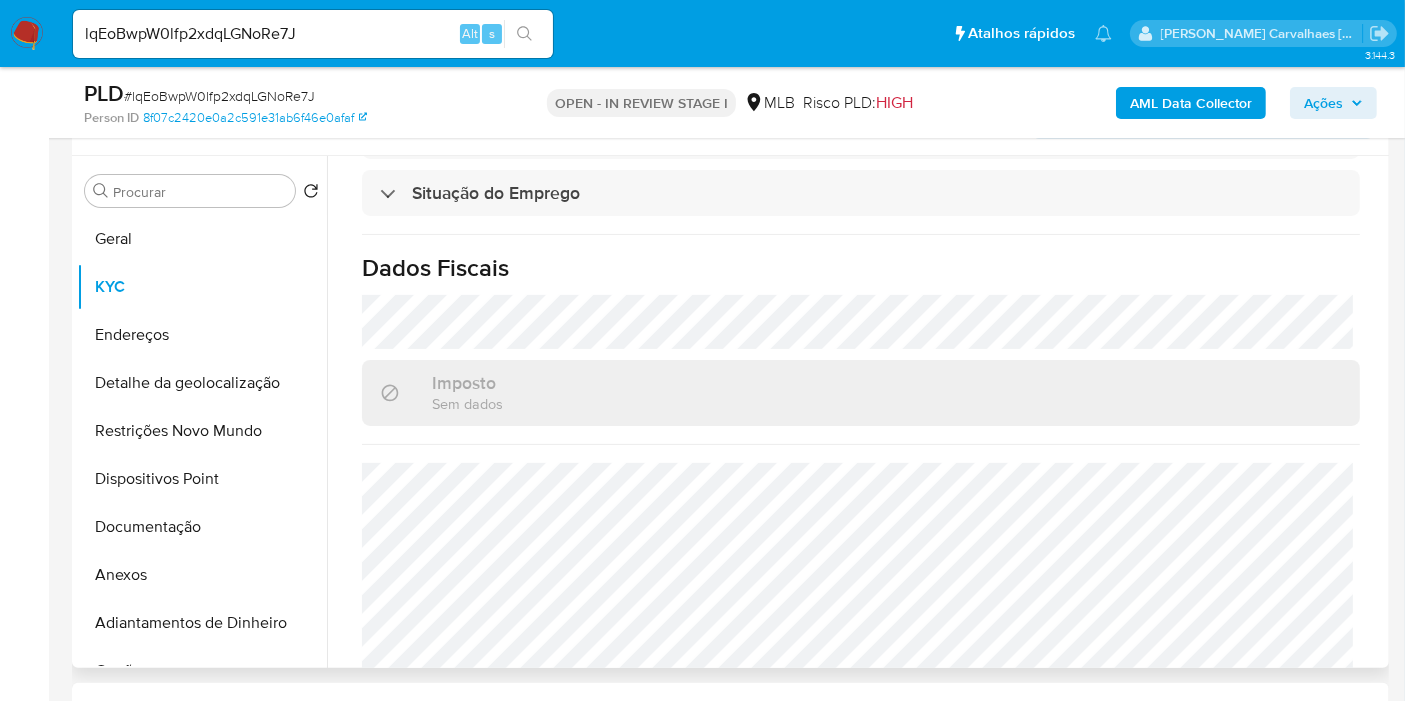 scroll, scrollTop: 908, scrollLeft: 0, axis: vertical 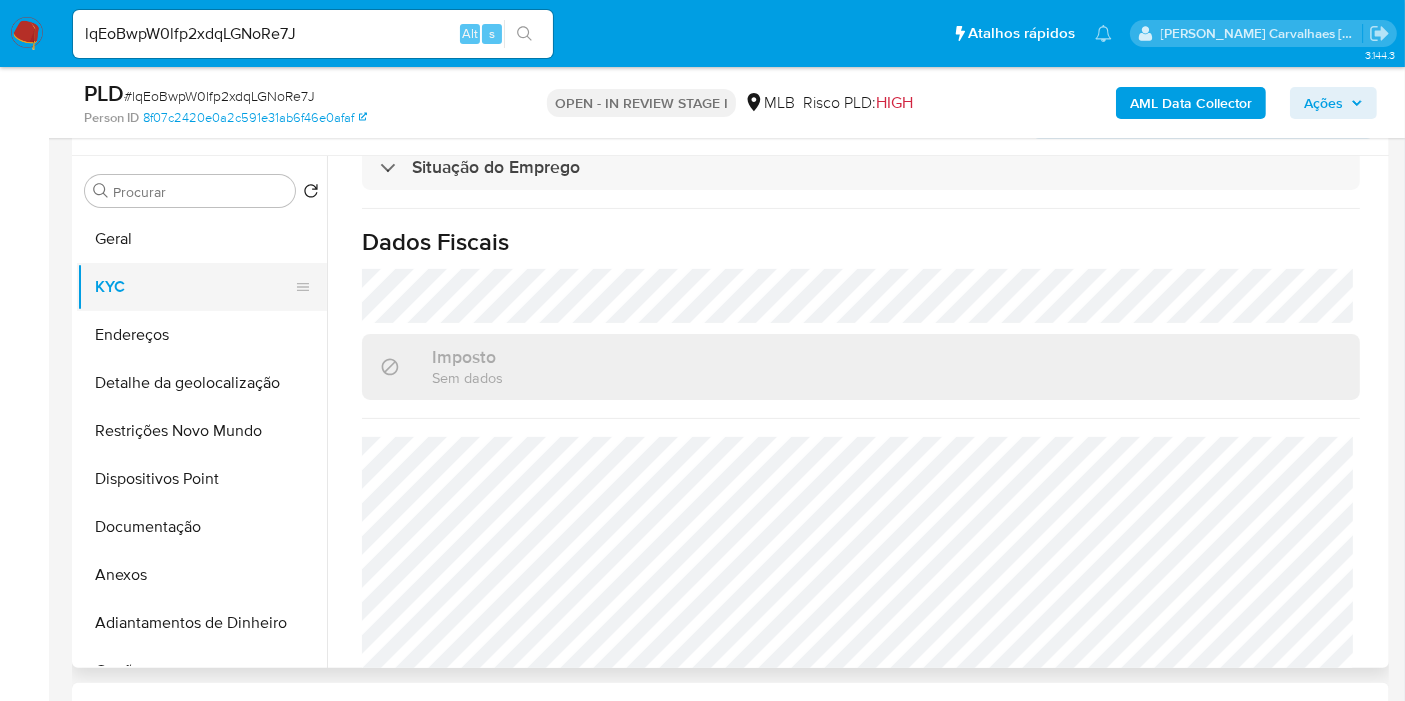 click on "KYC" at bounding box center (194, 287) 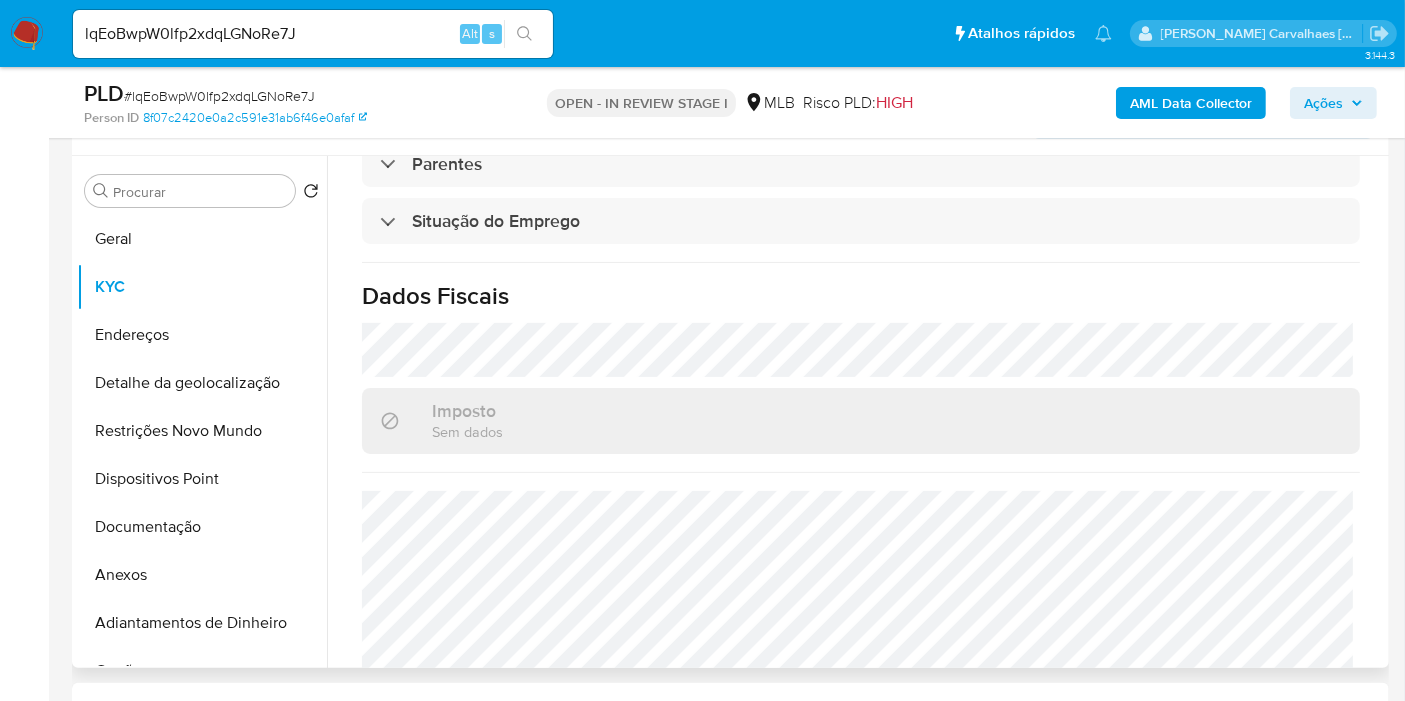 scroll, scrollTop: 888, scrollLeft: 0, axis: vertical 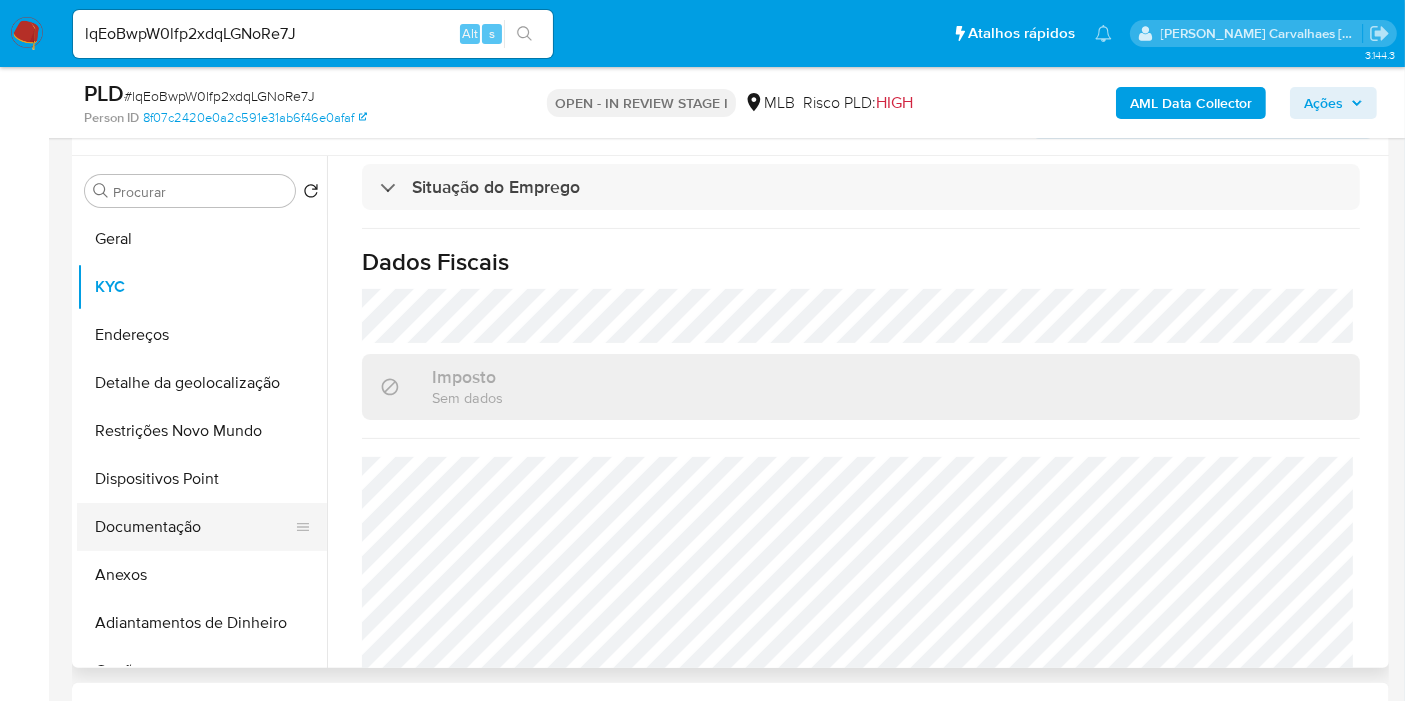 click on "Documentação" at bounding box center [194, 527] 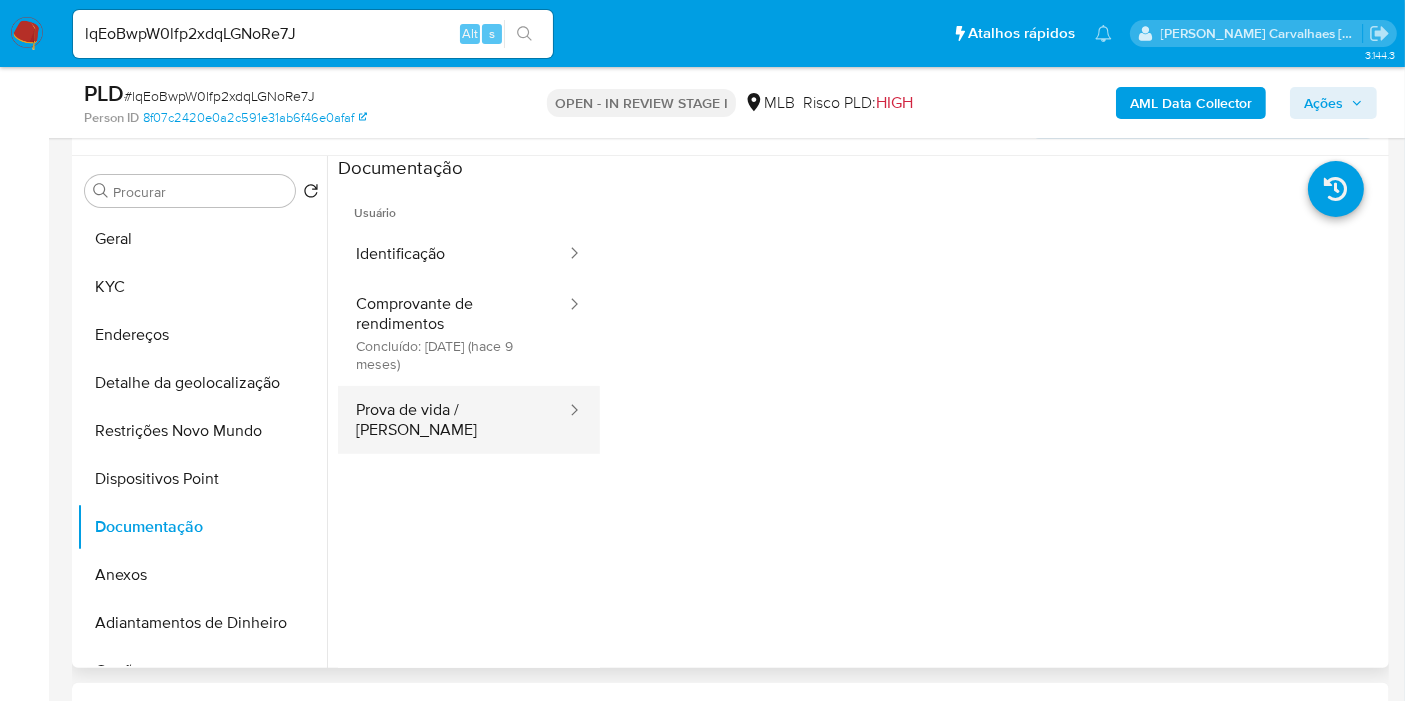 click on "Prova de vida / Selfie" at bounding box center [453, 420] 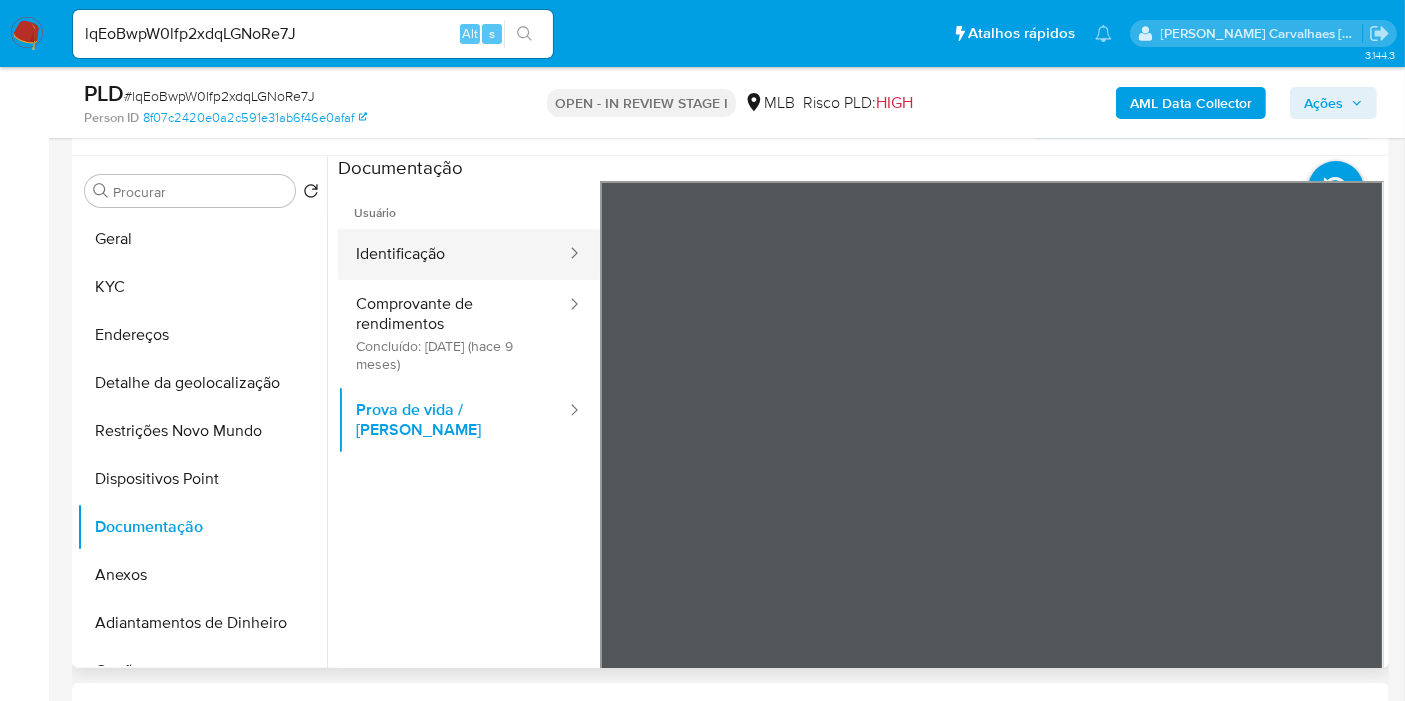 drag, startPoint x: 425, startPoint y: 247, endPoint x: 448, endPoint y: 246, distance: 23.021729 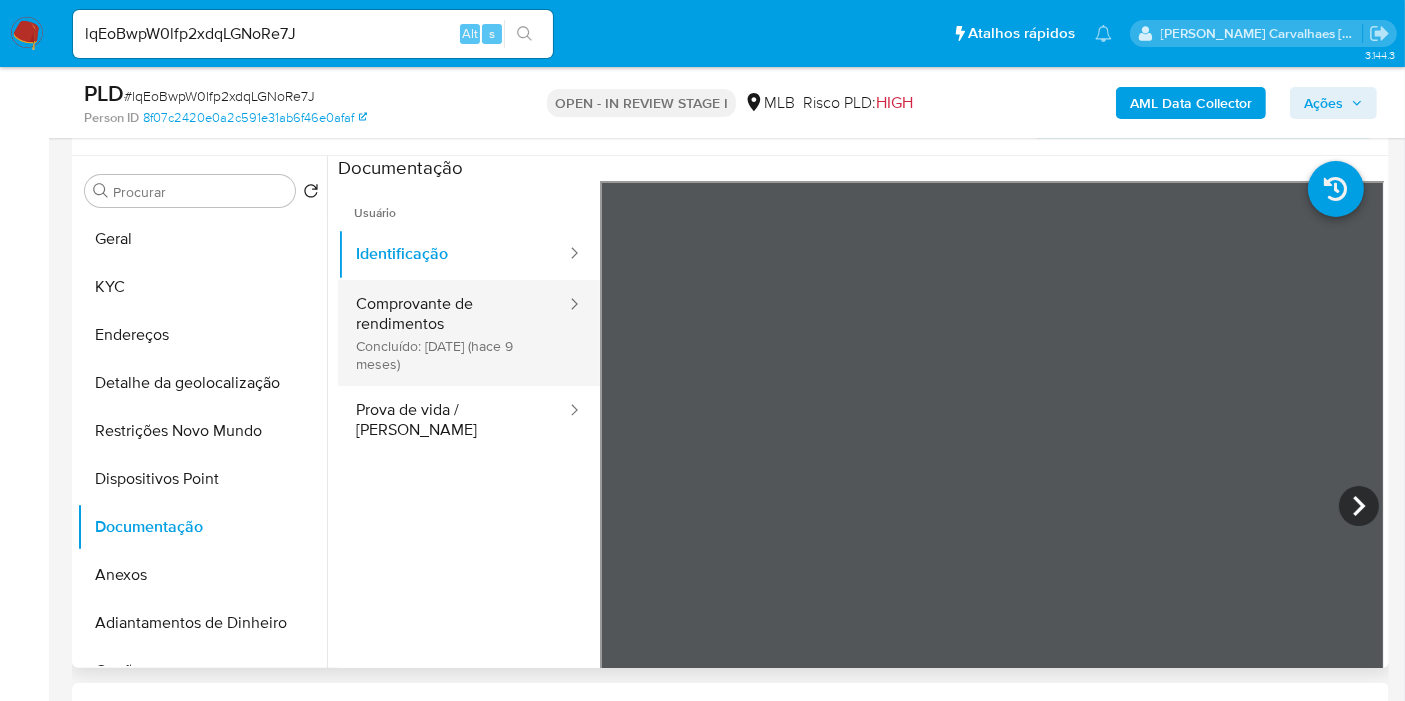 click on "Comprovante de rendimentos Concluído: 30/09/2024 (hace 9 meses)" at bounding box center [453, 333] 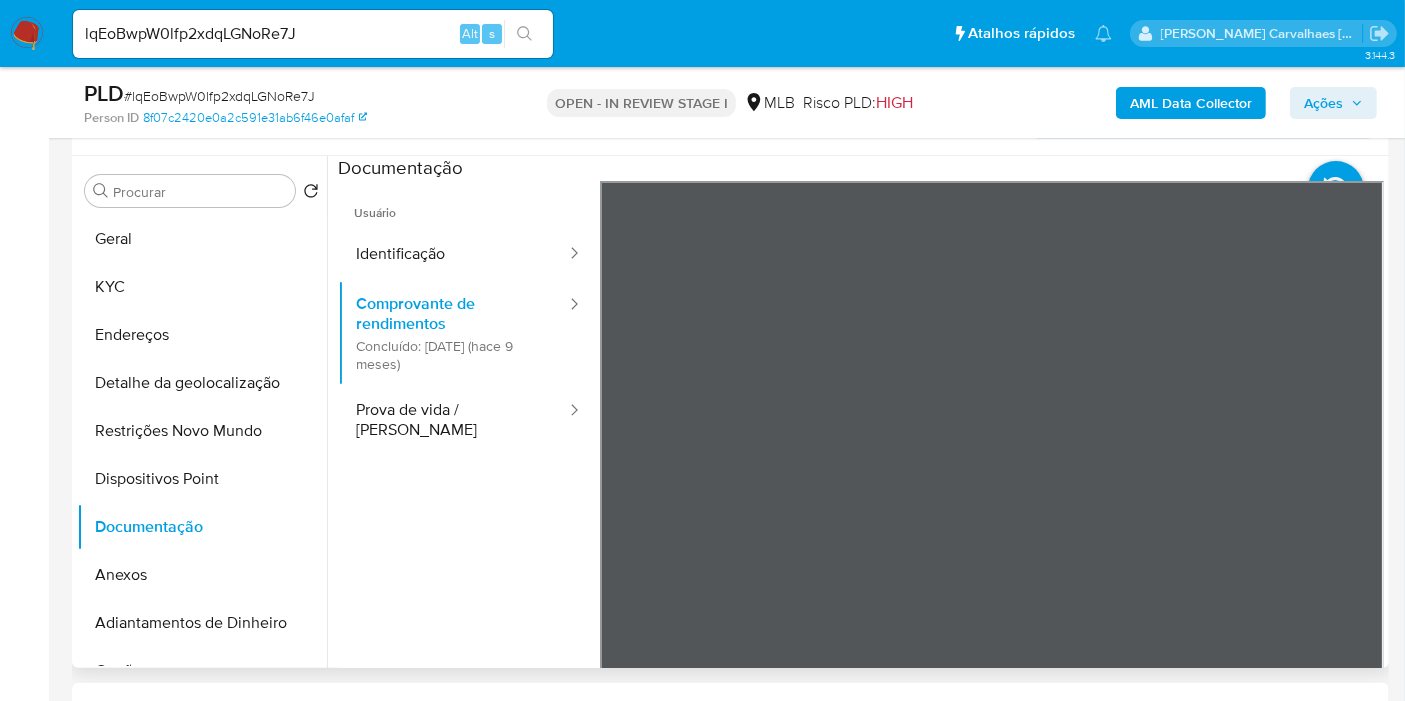 scroll, scrollTop: 0, scrollLeft: 0, axis: both 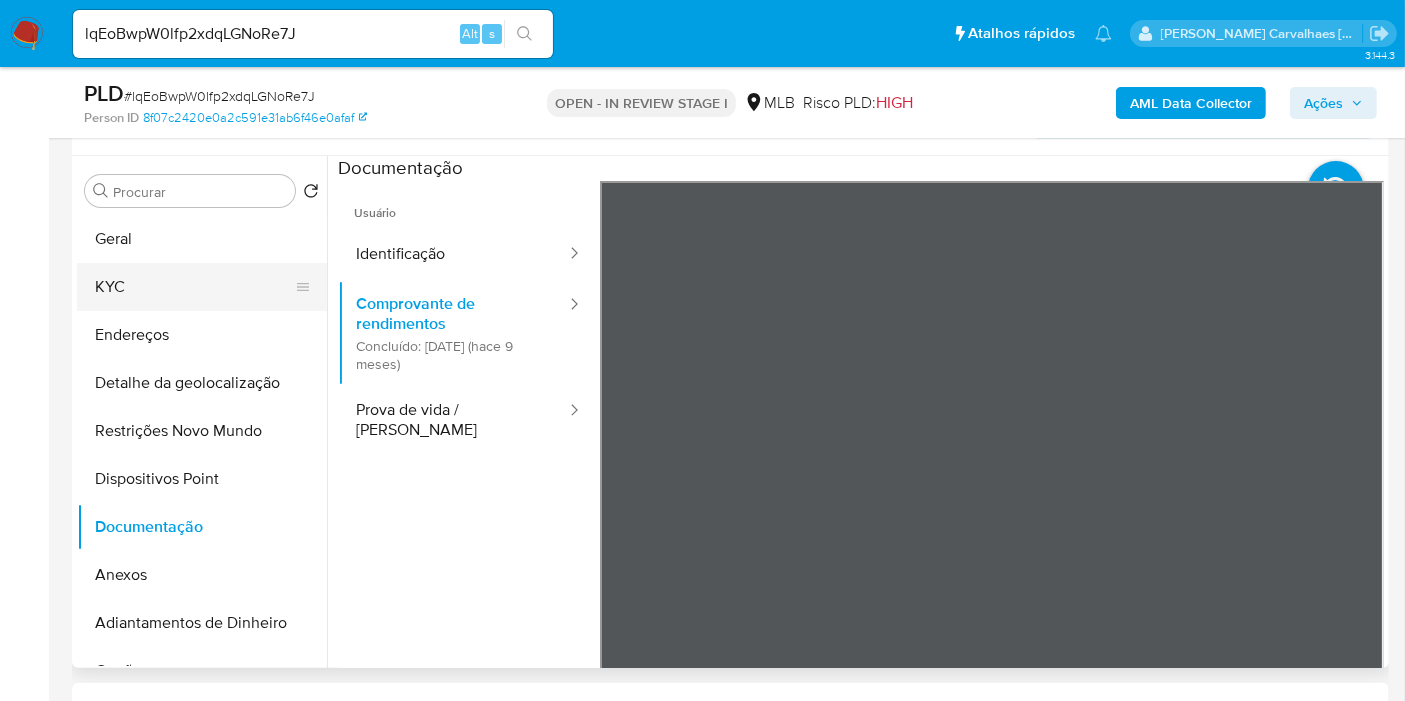 click on "KYC" at bounding box center (194, 287) 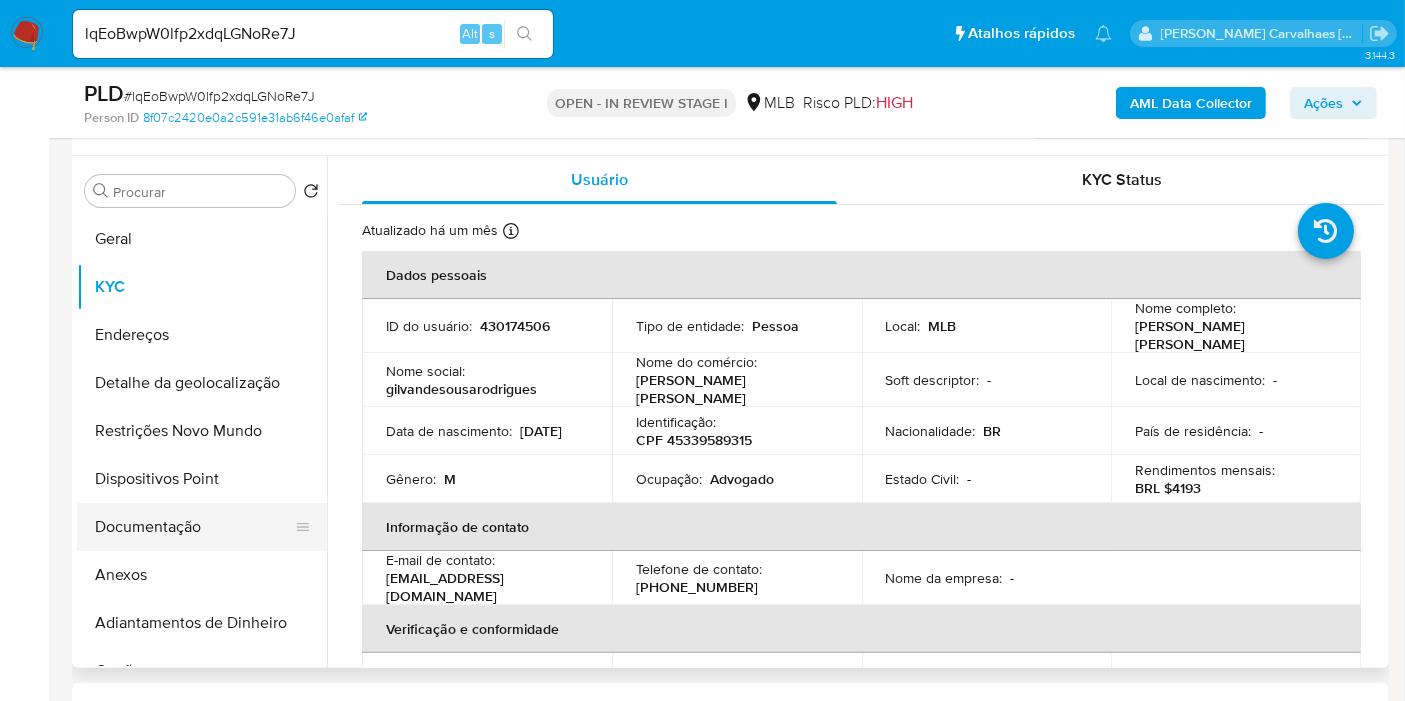 click on "Documentação" at bounding box center (194, 527) 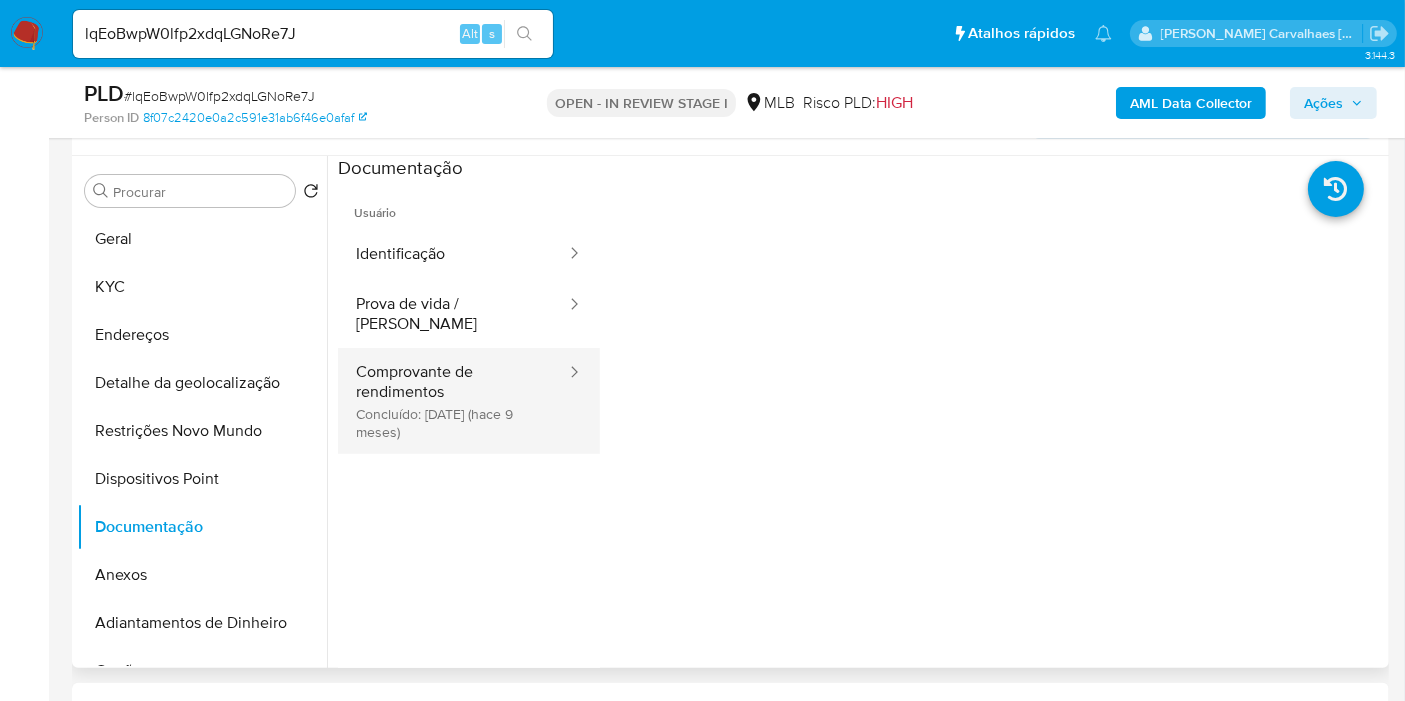 click on "Comprovante de rendimentos Concluído: 30/09/2024 (hace 9 meses)" at bounding box center [453, 401] 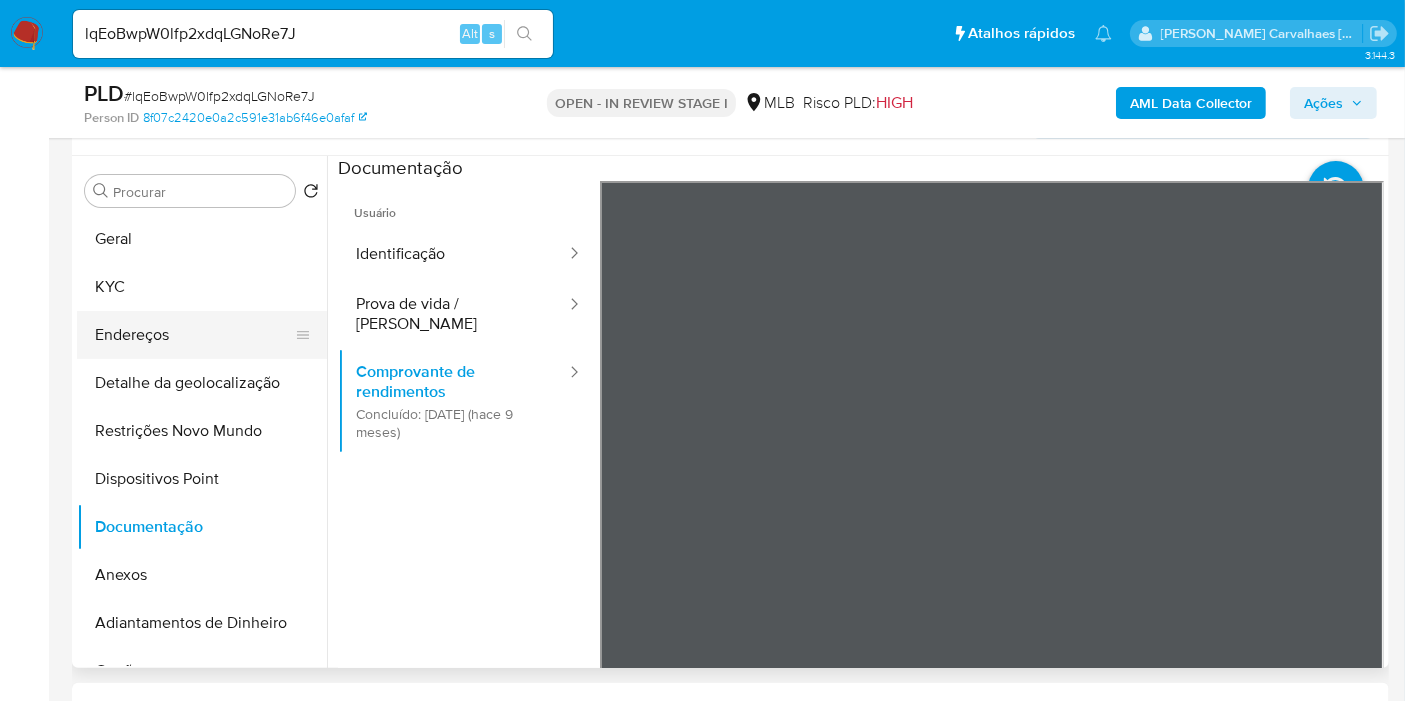 click on "Endereços" at bounding box center [194, 335] 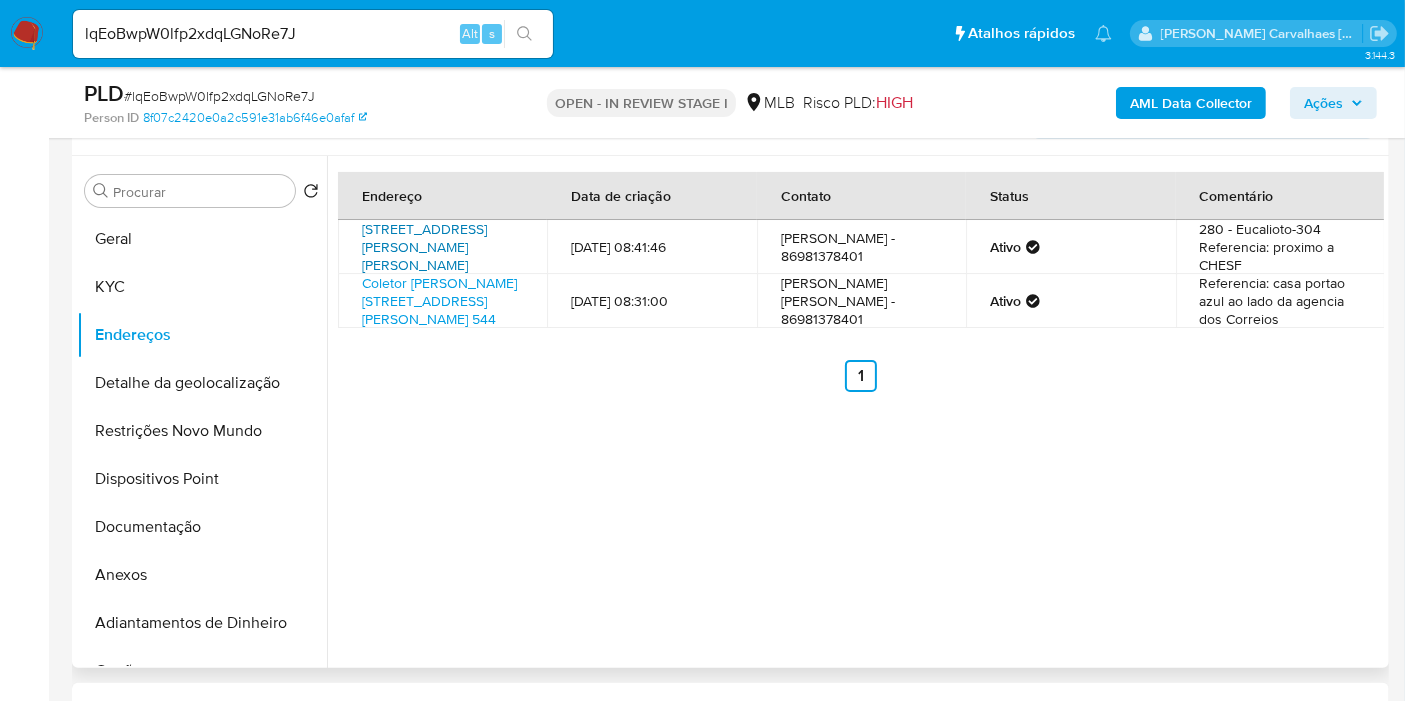 click on "Rua Jacob Martins 280, Teresina, Piauí, 64020710, Brasil 280" at bounding box center [424, 247] 